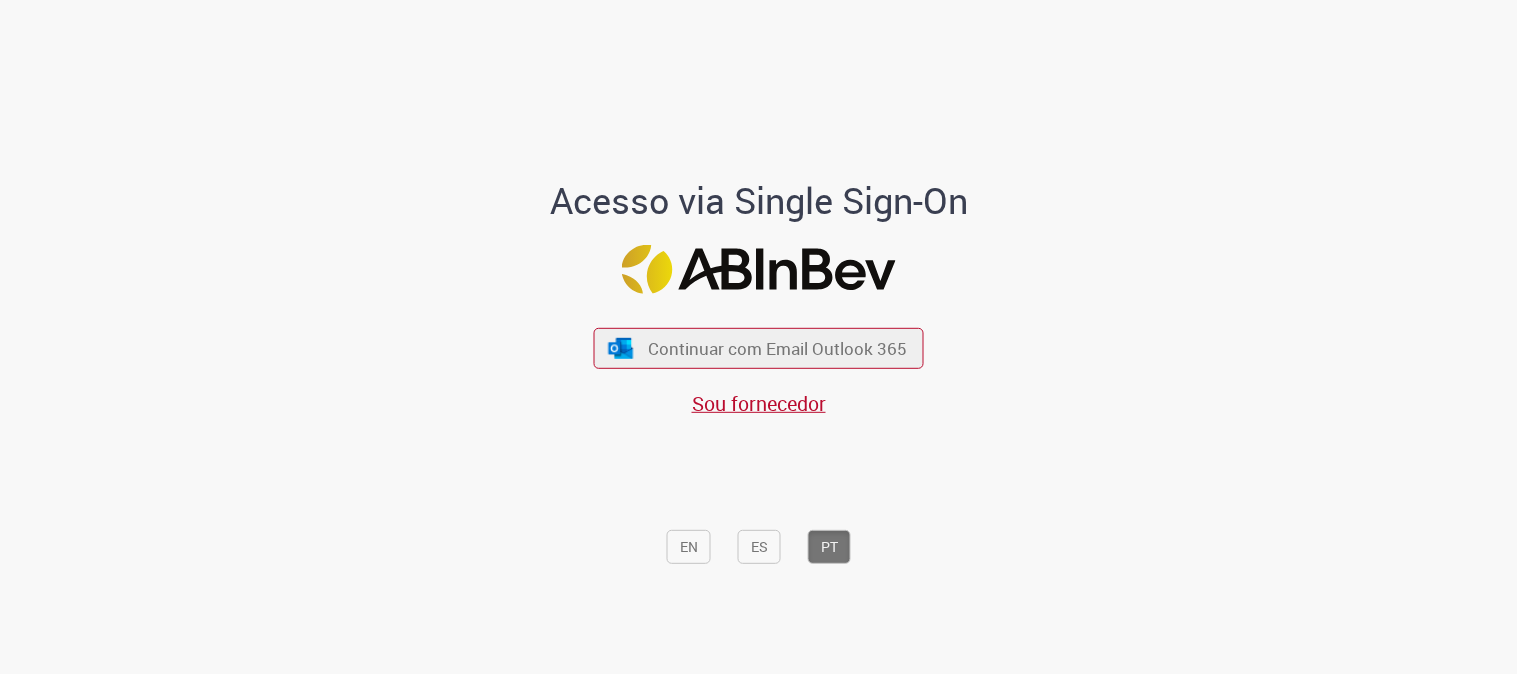 scroll, scrollTop: 0, scrollLeft: 0, axis: both 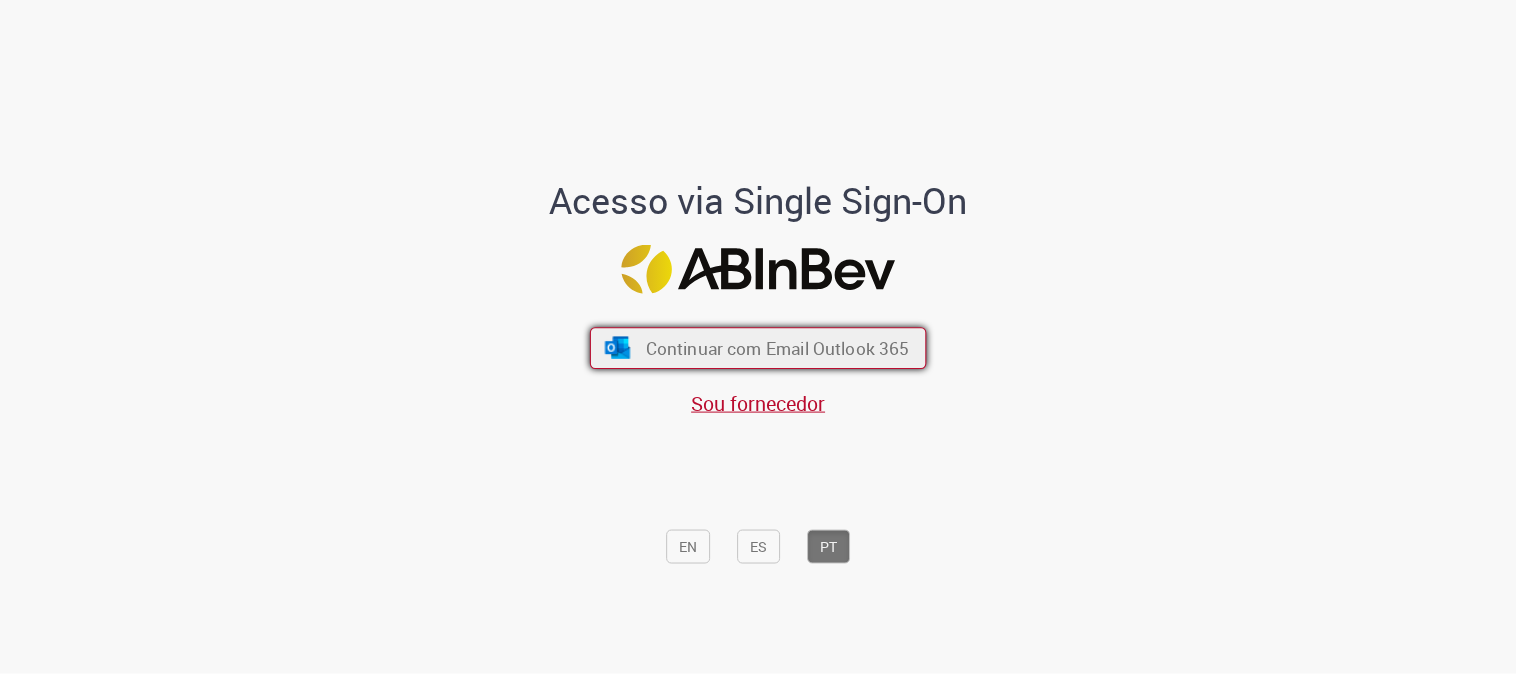 click on "Continuar com Email Outlook 365" at bounding box center (778, 348) 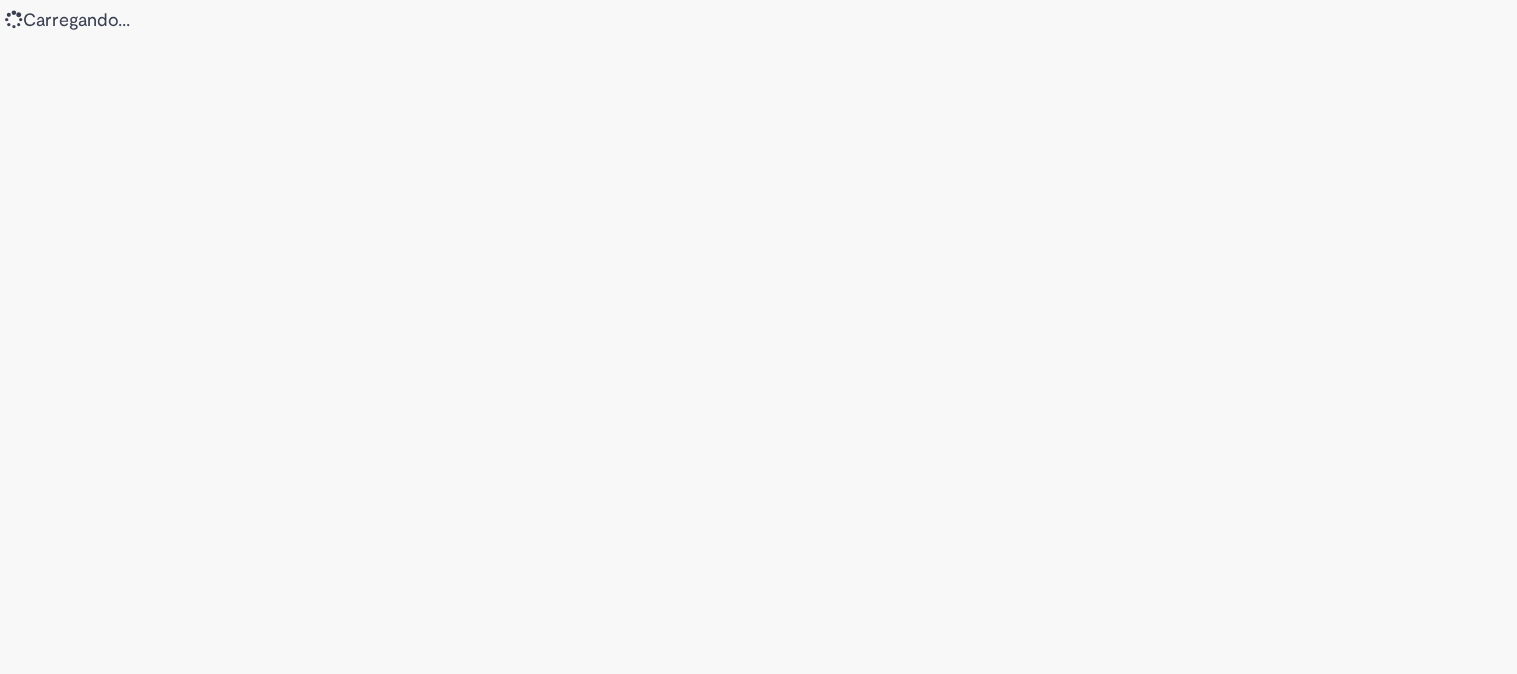 scroll, scrollTop: 0, scrollLeft: 0, axis: both 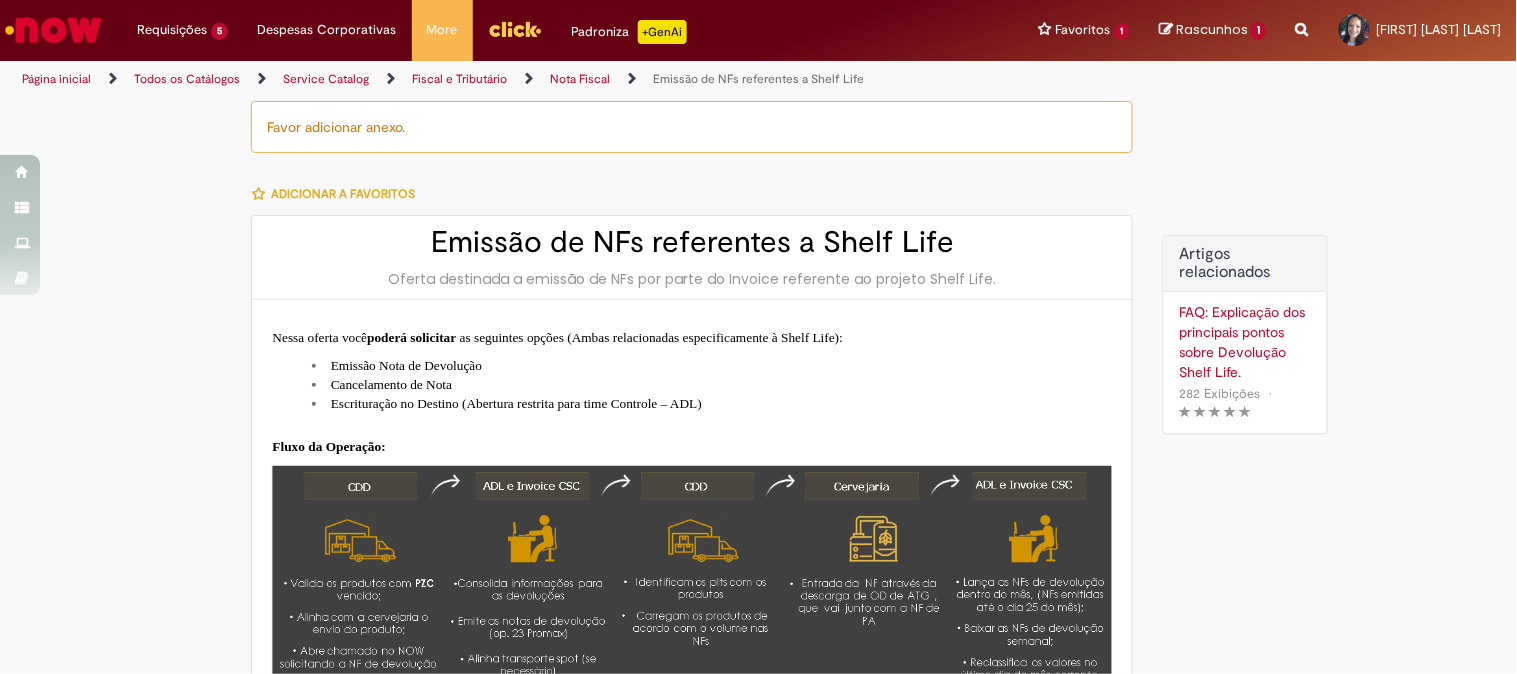 type on "********" 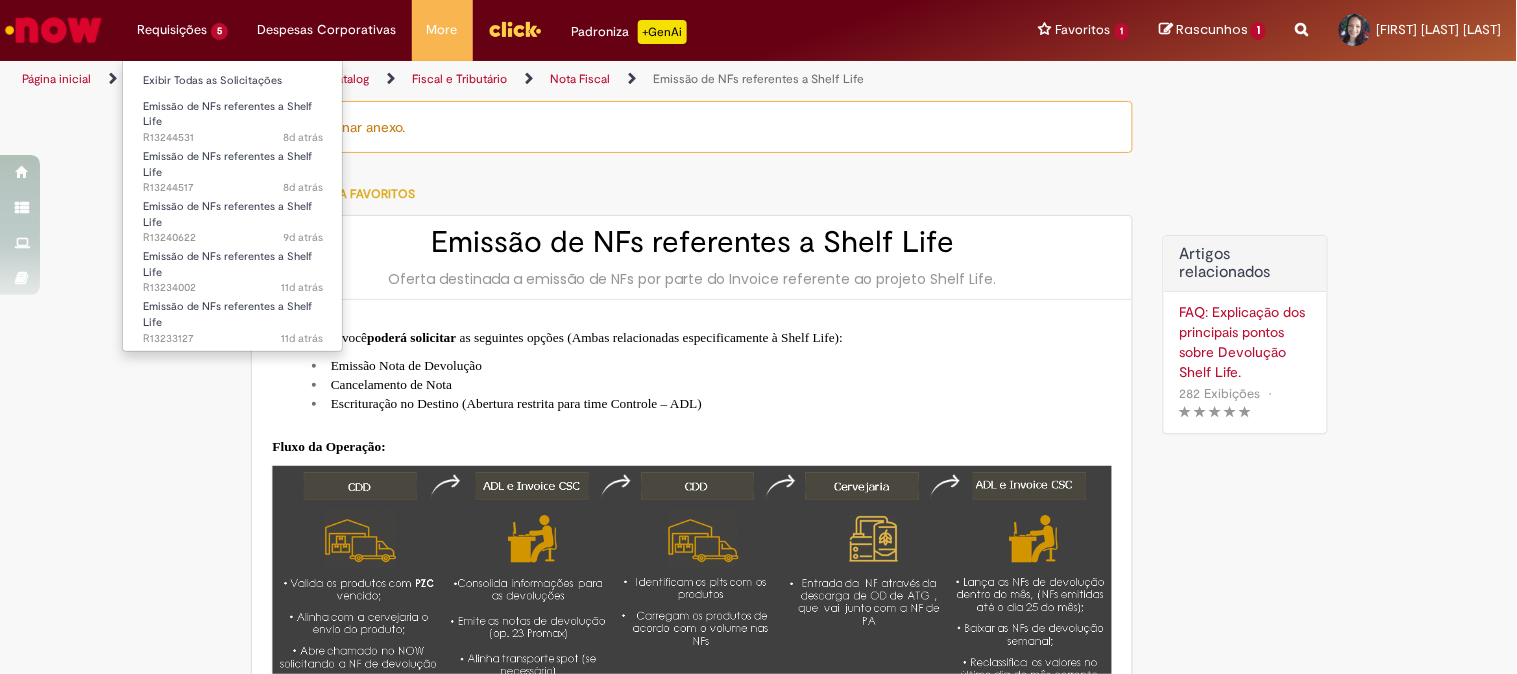 click on "Requisições   5
Exibir Todas as Solicitações
Emissão de NFs referentes a Shelf Life
8d atrás 8 dias atrás  [REFERENCE]
Emissão de NFs referentes a Shelf Life
8d atrás 8 dias atrás  [REFERENCE]
Emissão de NFs referentes a Shelf Life
9d atrás 9 dias atrás  [REFERENCE]
Emissão de NFs referentes a Shelf Life
11d atrás 11 dias atrás  [REFERENCE]
Emissão de NFs referentes a Shelf Life
11d atrás 11 dias atrás  [REFERENCE]" at bounding box center [182, 30] 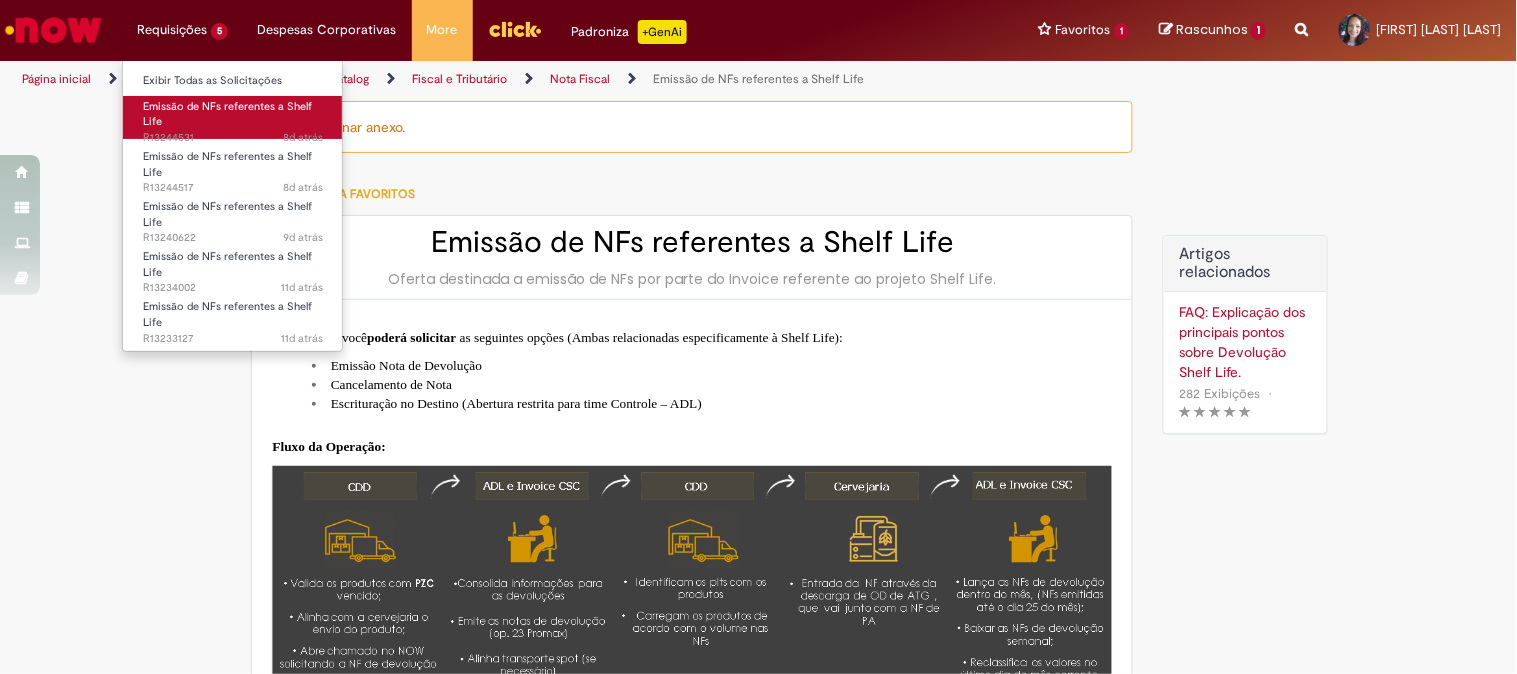 click on "Emissão de NFs referentes a Shelf Life
8d atrás 8 dias atrás  R13244531" at bounding box center [233, 117] 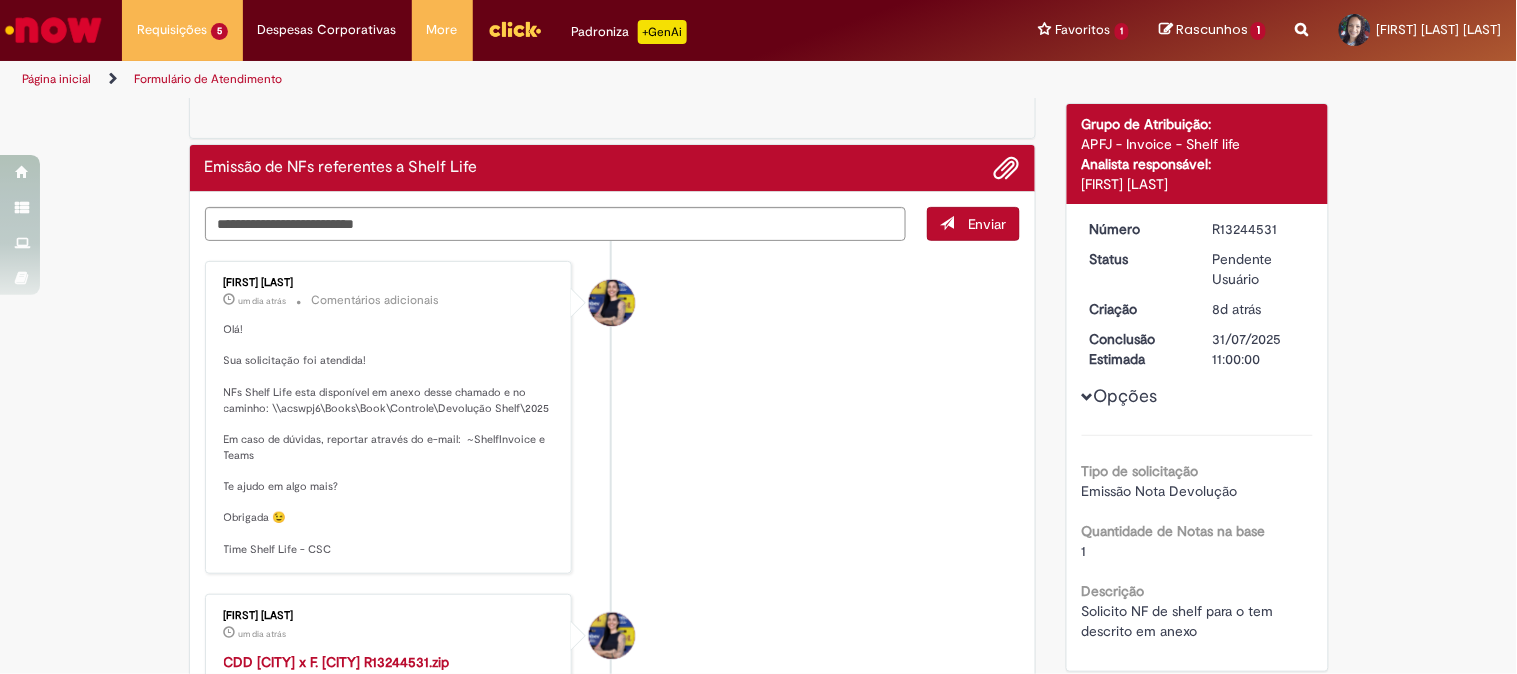 scroll, scrollTop: 222, scrollLeft: 0, axis: vertical 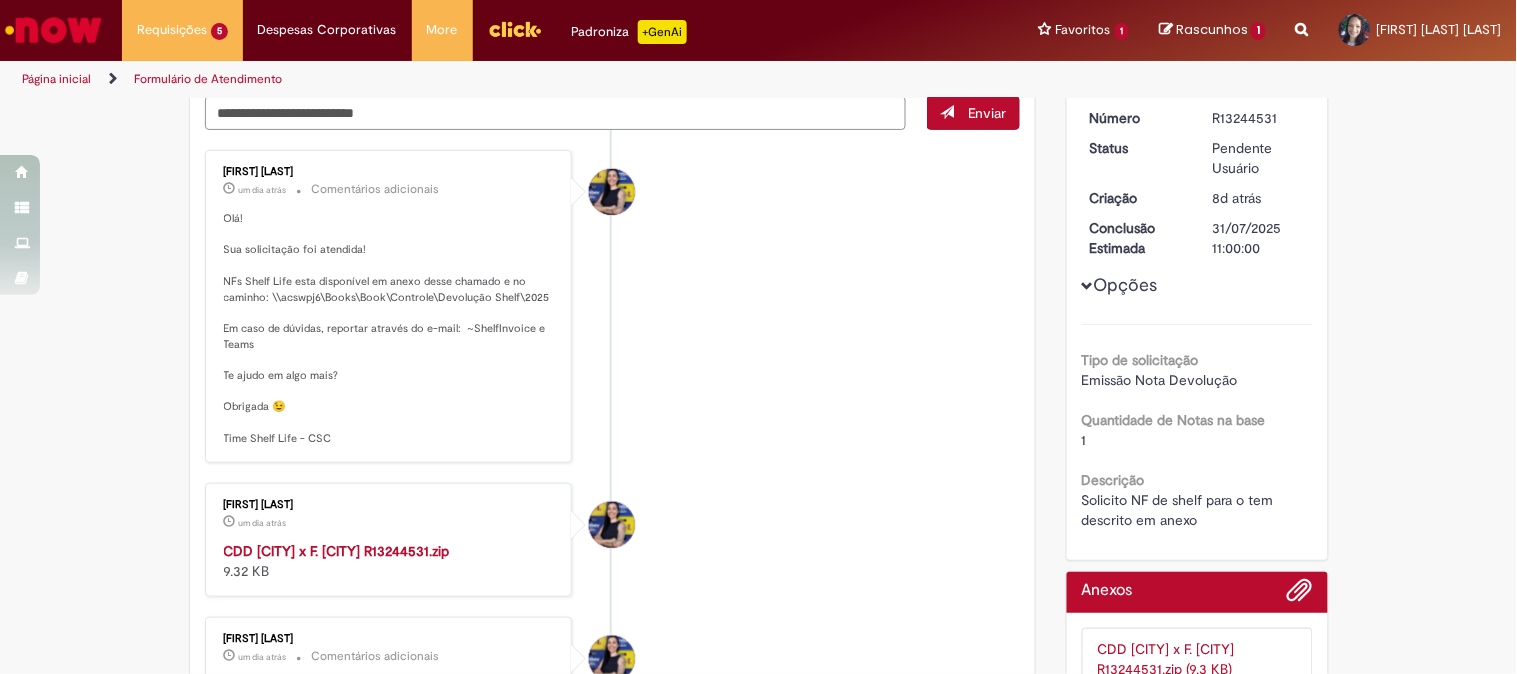 click on "CDD Pelotas x F. Sapucaia R13244531.zip" at bounding box center [337, 551] 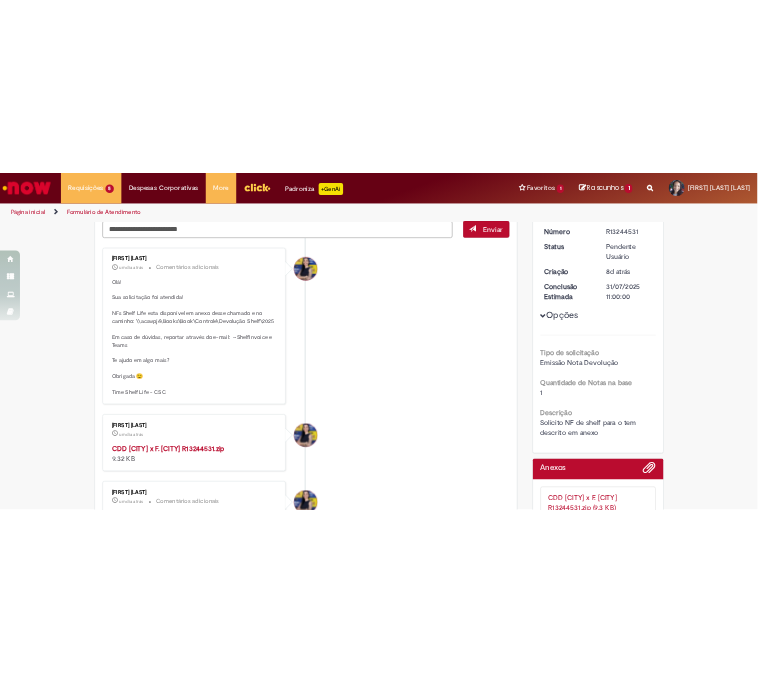 scroll, scrollTop: 555, scrollLeft: 0, axis: vertical 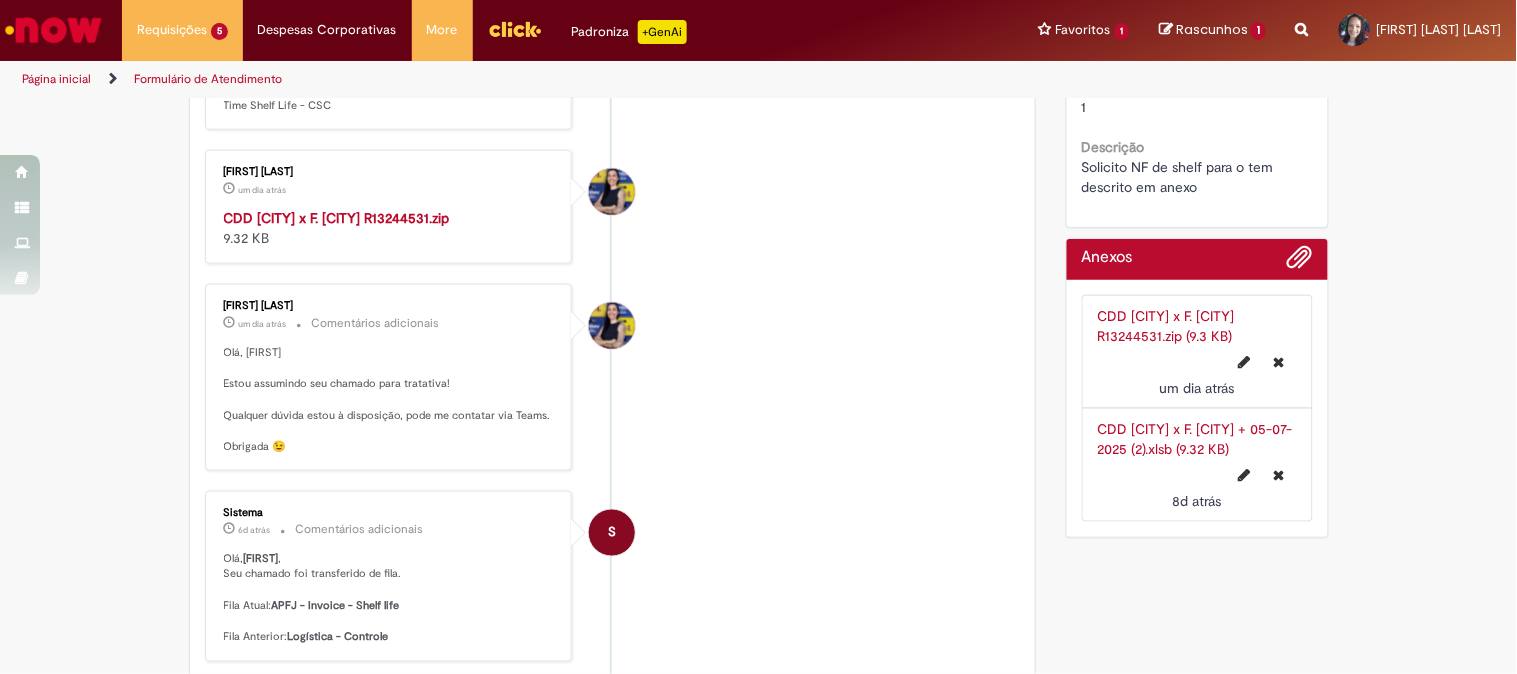 click on "Melissa Paduani
um dia atrás um dia atrás     Comentários adicionais
Olá, Eliana
Estou assumindo seu chamado para tratativa!
Qualquer dúvida estou à disposição, pode me contatar via Teams.
Obrigada 😉" at bounding box center [613, 377] 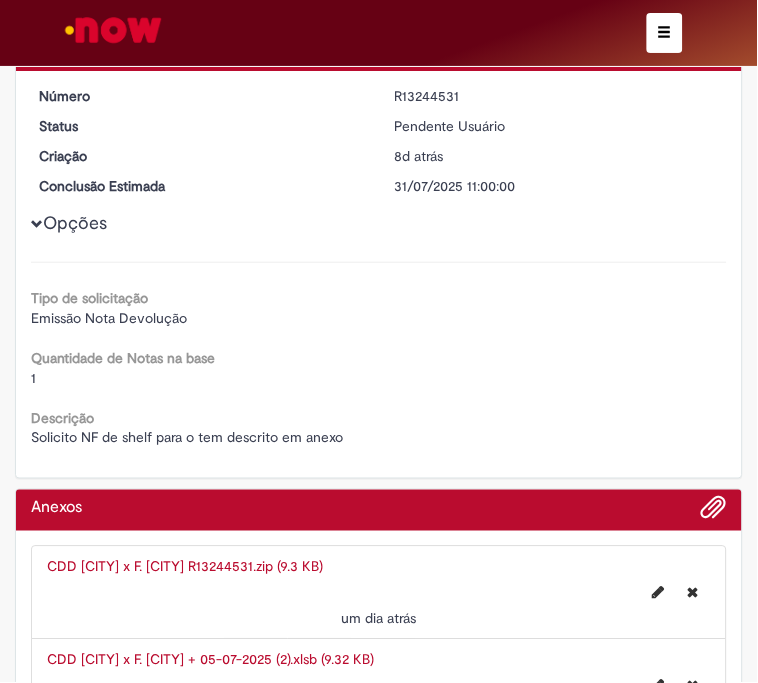 scroll, scrollTop: 2074, scrollLeft: 0, axis: vertical 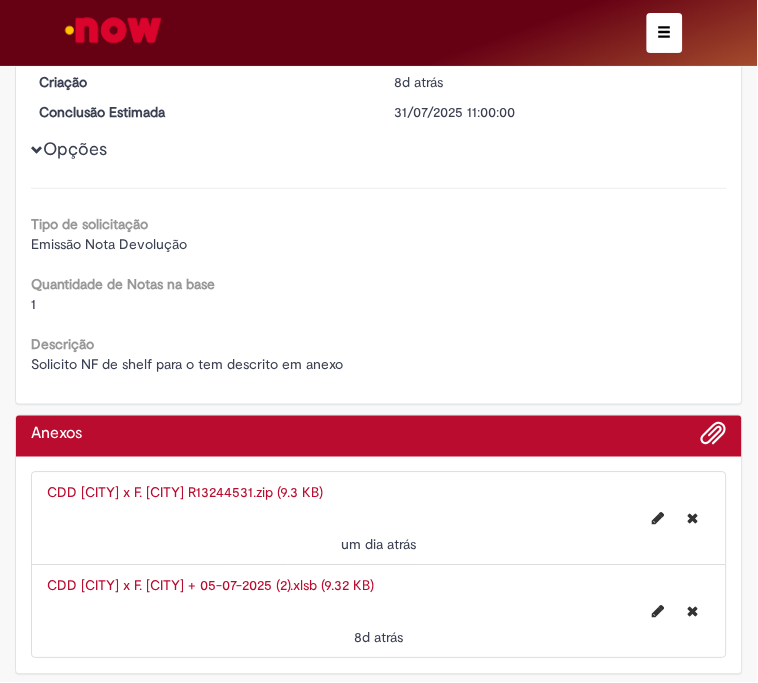 click on "CDD Pelotas x F. Sapucaia + 05-07-2025 (2).xlsb (18 KB)" at bounding box center [210, 586] 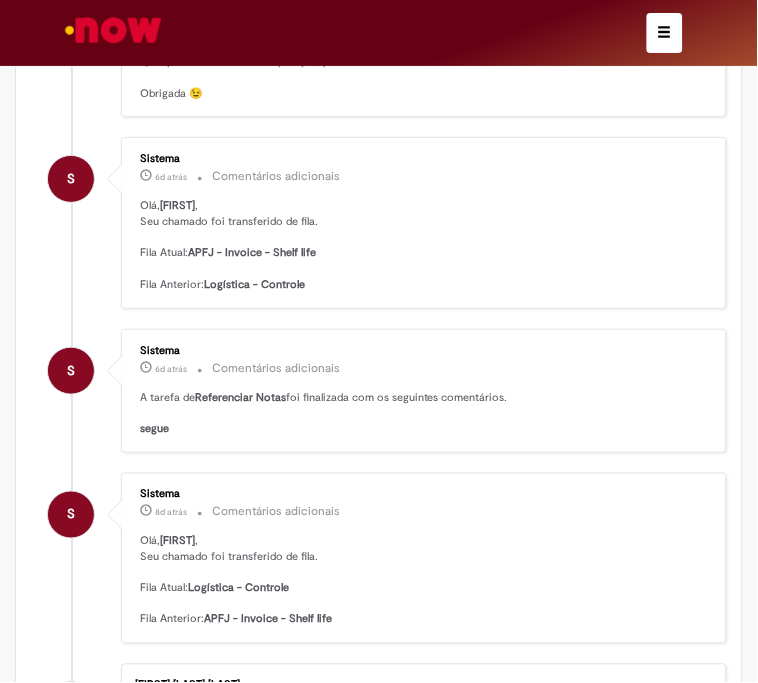 scroll, scrollTop: 0, scrollLeft: 0, axis: both 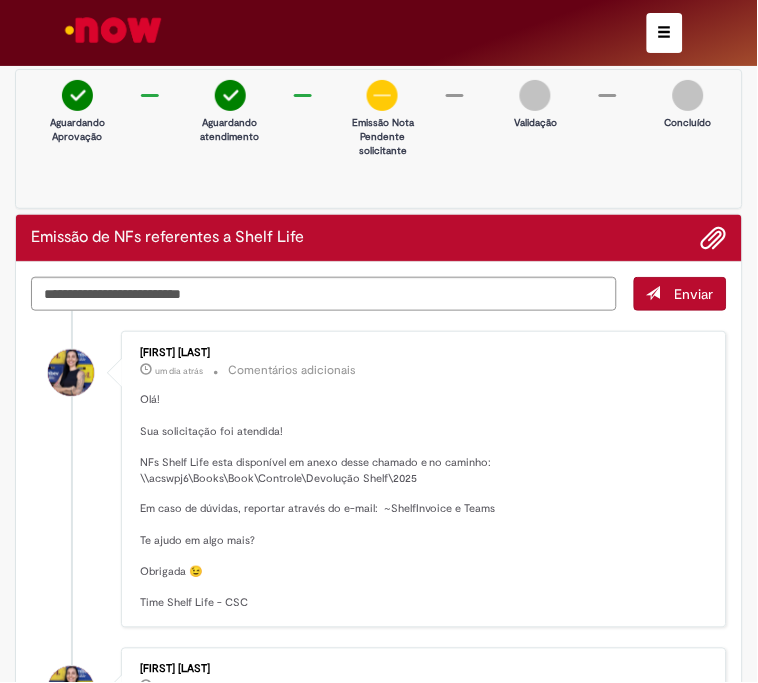 click at bounding box center [113, 30] 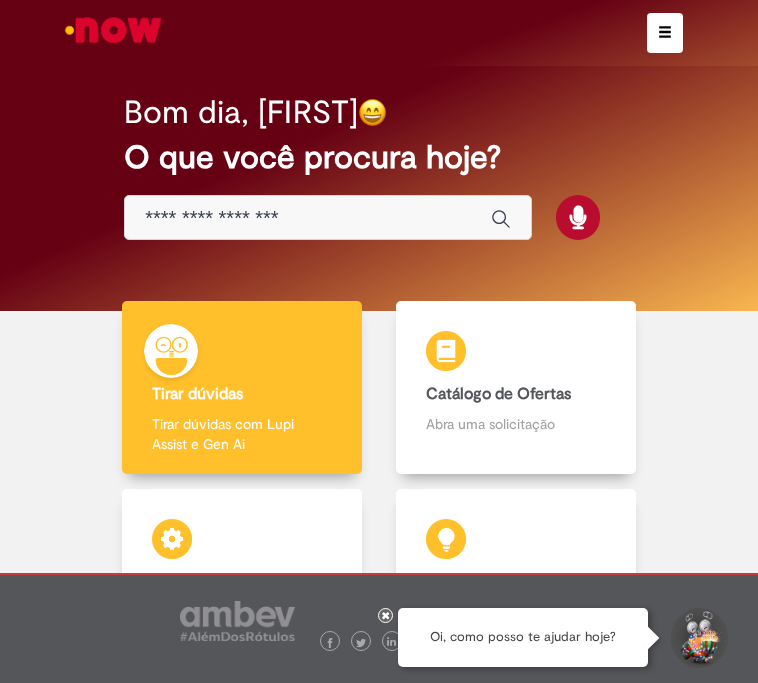 scroll, scrollTop: 0, scrollLeft: 0, axis: both 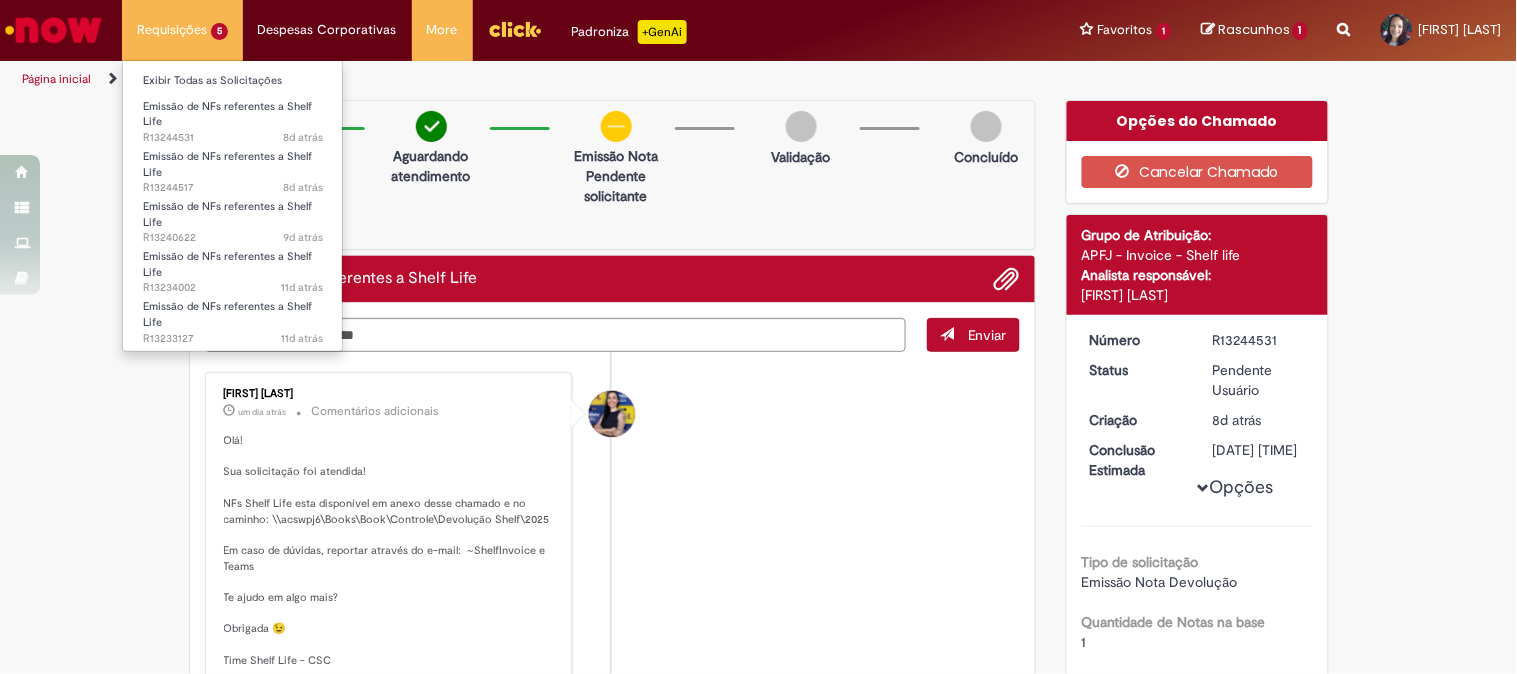 click on "Requisições   5
Exibir Todas as Solicitações
Emissão de NFs referentes a Shelf Life
8d atrás 8 dias atrás  [REFERENCE]
Emissão de NFs referentes a Shelf Life
8d atrás 8 dias atrás  [REFERENCE]
Emissão de NFs referentes a Shelf Life
9d atrás 9 dias atrás  [REFERENCE]
Emissão de NFs referentes a Shelf Life
11d atrás 11 dias atrás  [REFERENCE]
Emissão de NFs referentes a Shelf Life
11d atrás 11 dias atrás  [REFERENCE]" at bounding box center (182, 30) 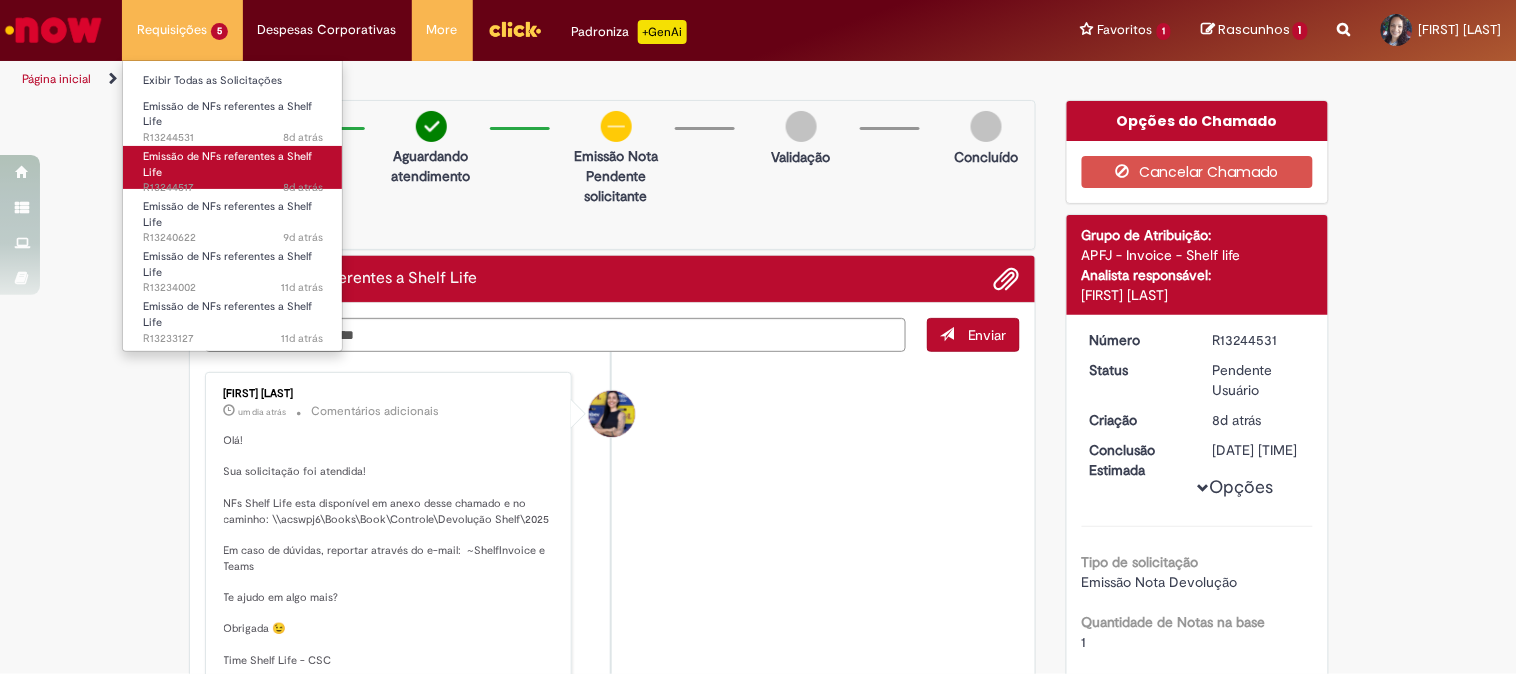 click on "Emissão de NFs referentes a Shelf Life" at bounding box center [227, 164] 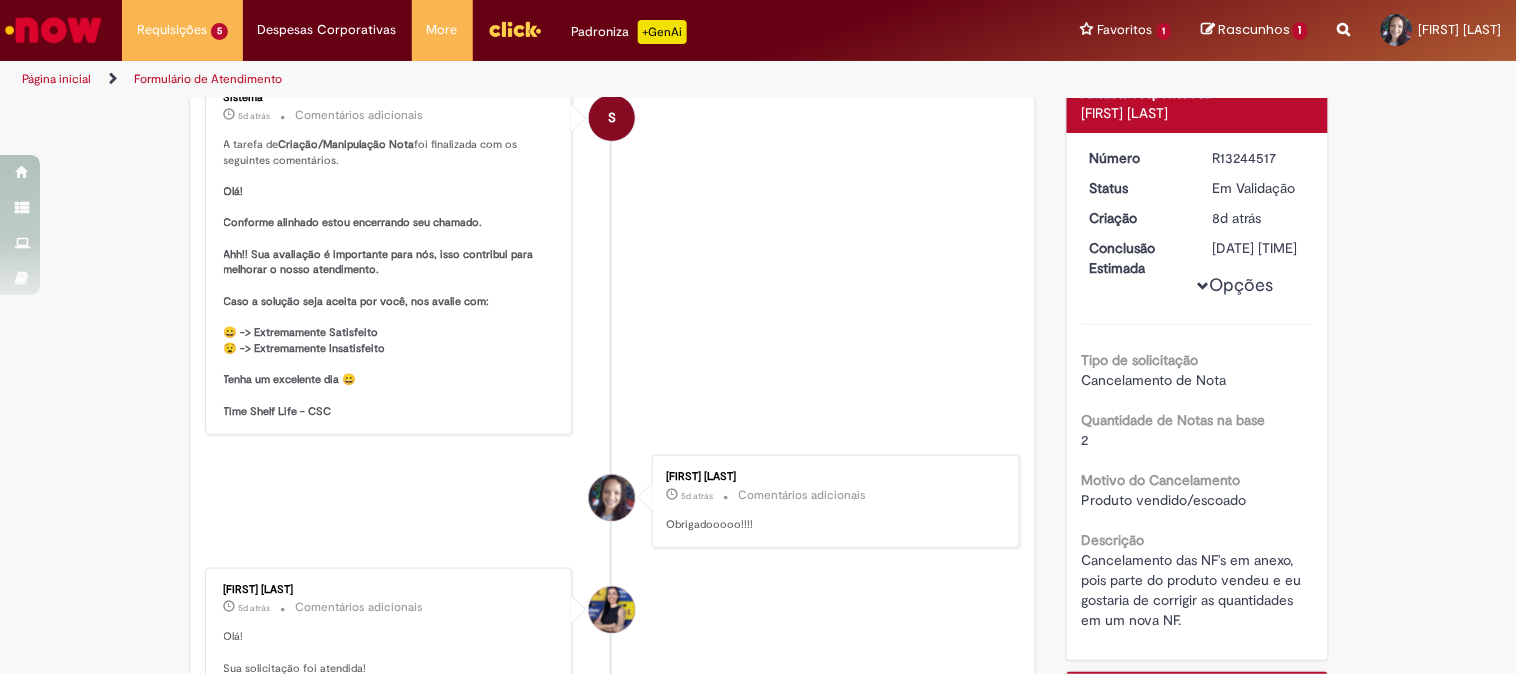 scroll, scrollTop: 0, scrollLeft: 0, axis: both 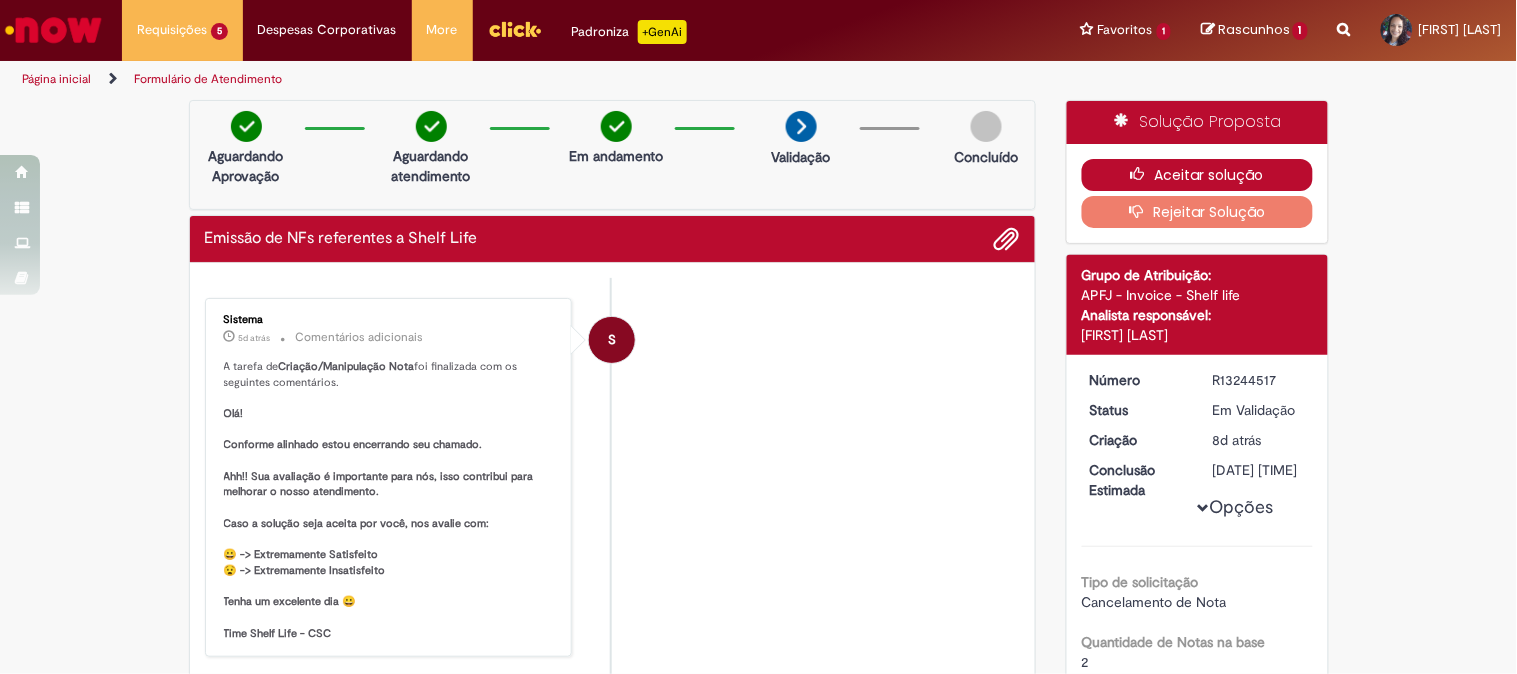 click on "Aceitar solução" at bounding box center [1197, 175] 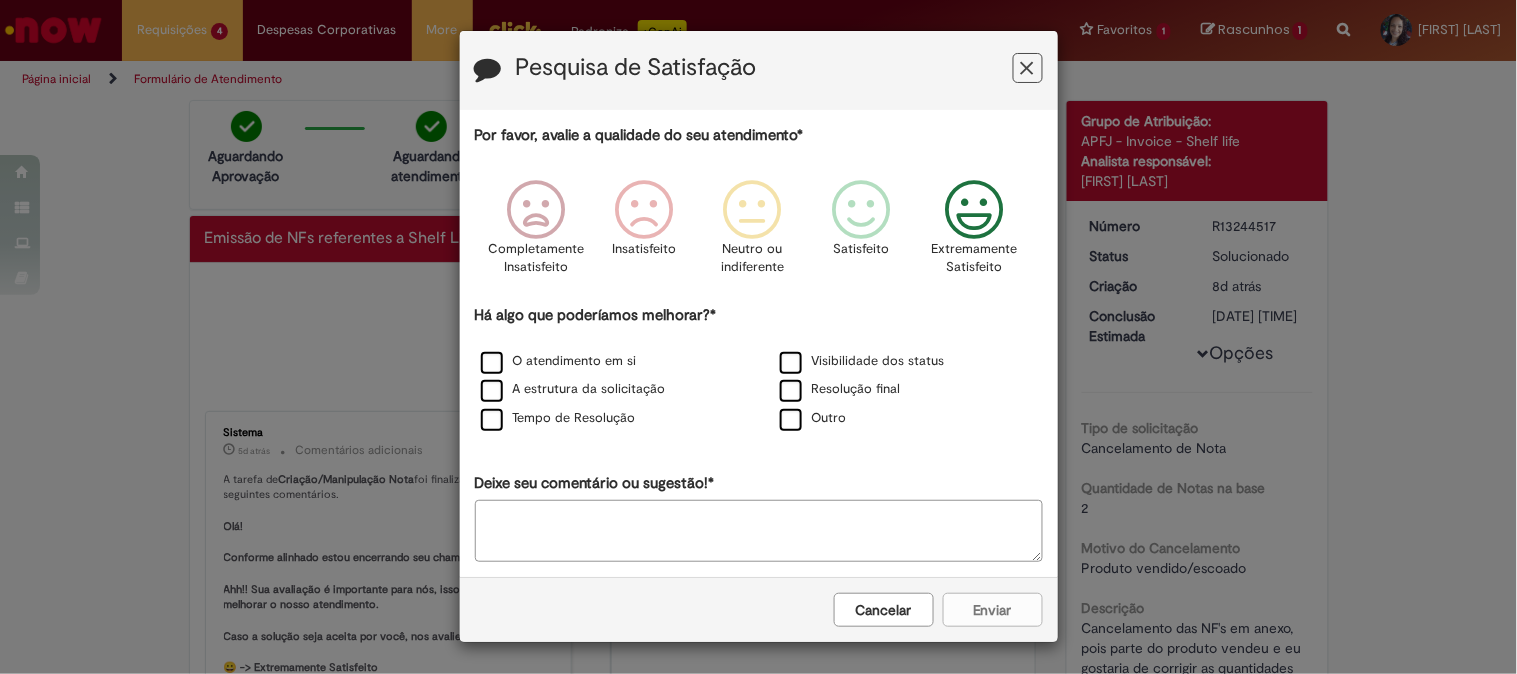 click at bounding box center (974, 210) 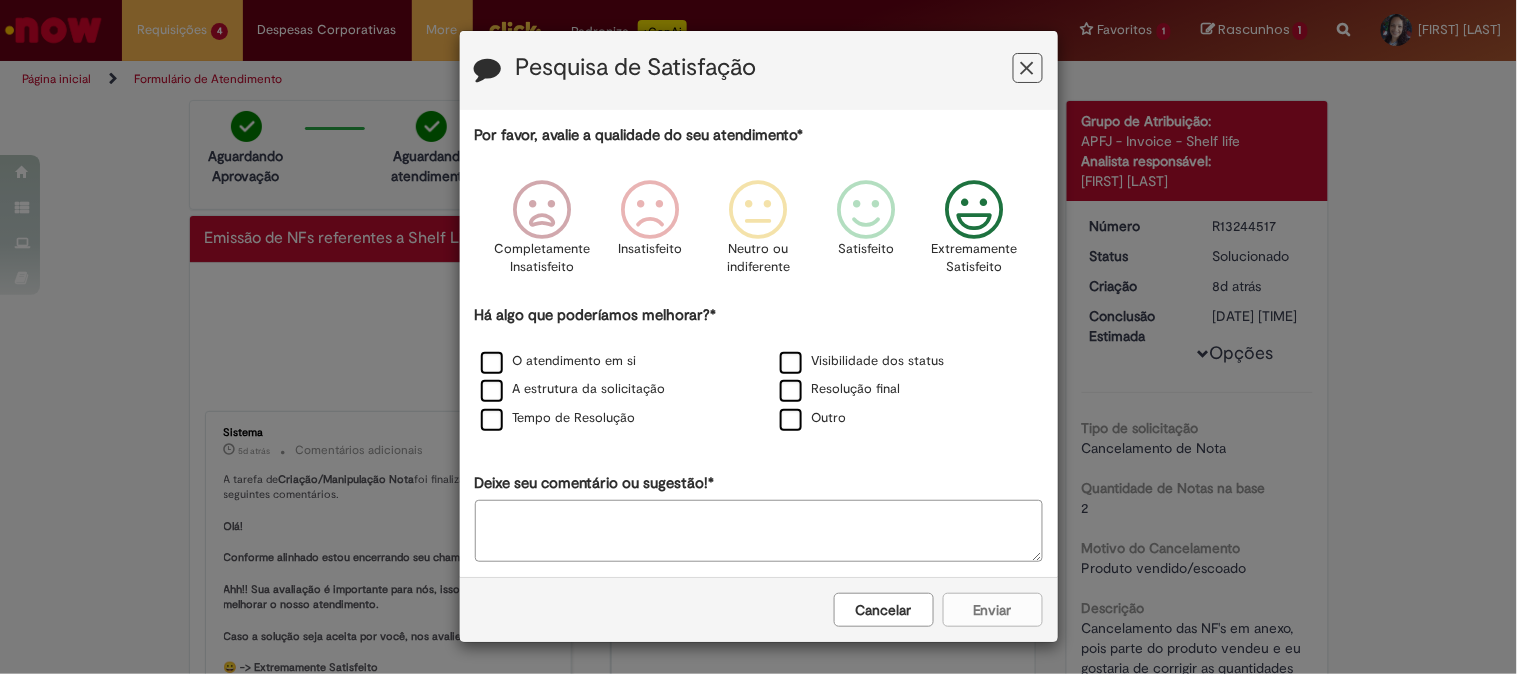 click on "Deixe seu comentário ou sugestão!*" at bounding box center [759, 531] 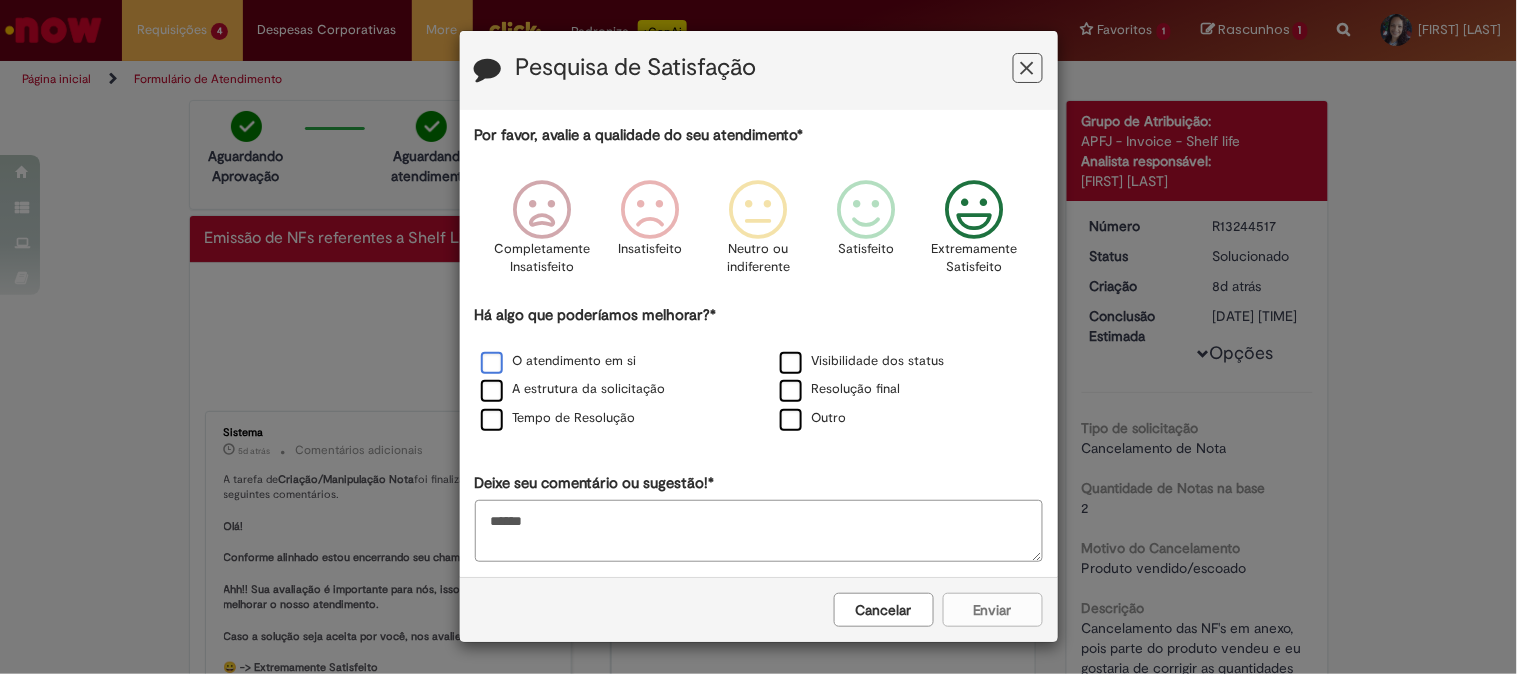 type on "*****" 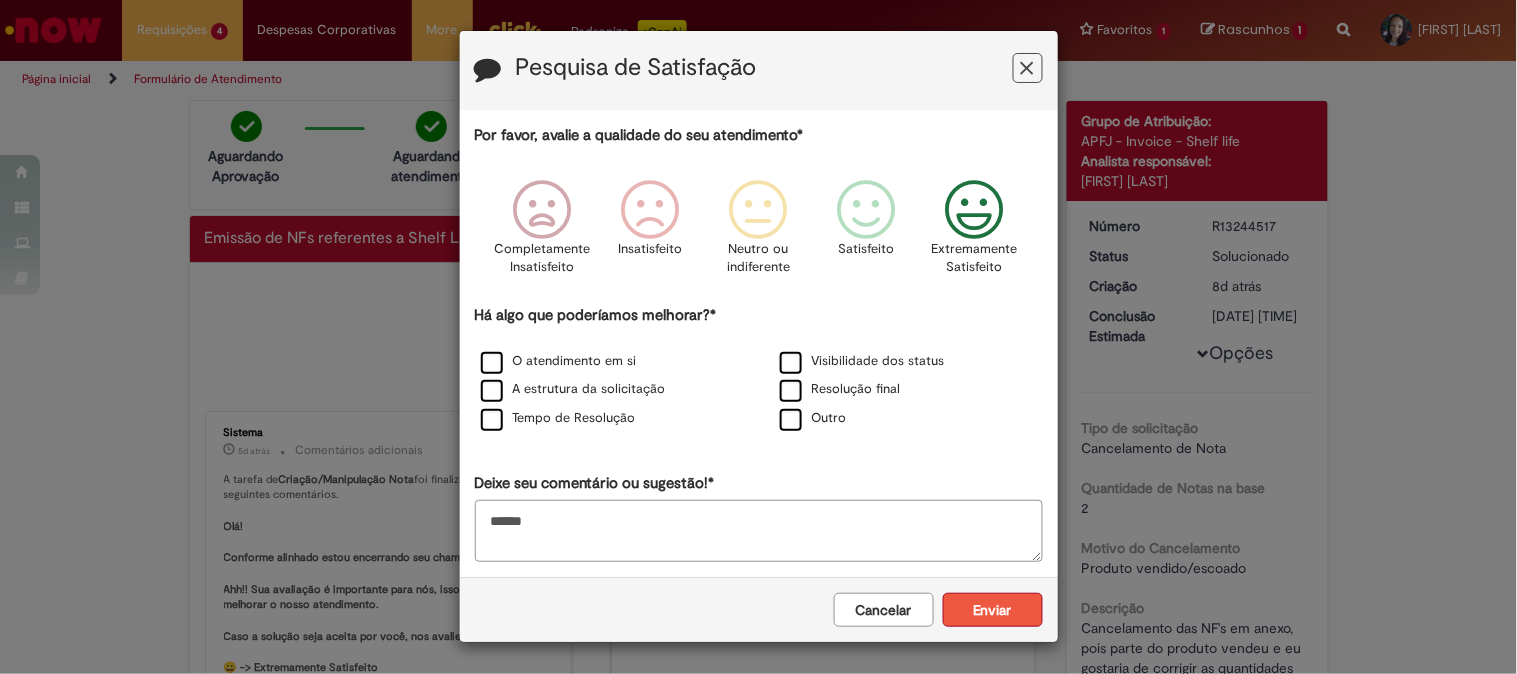 click on "Enviar" at bounding box center (993, 610) 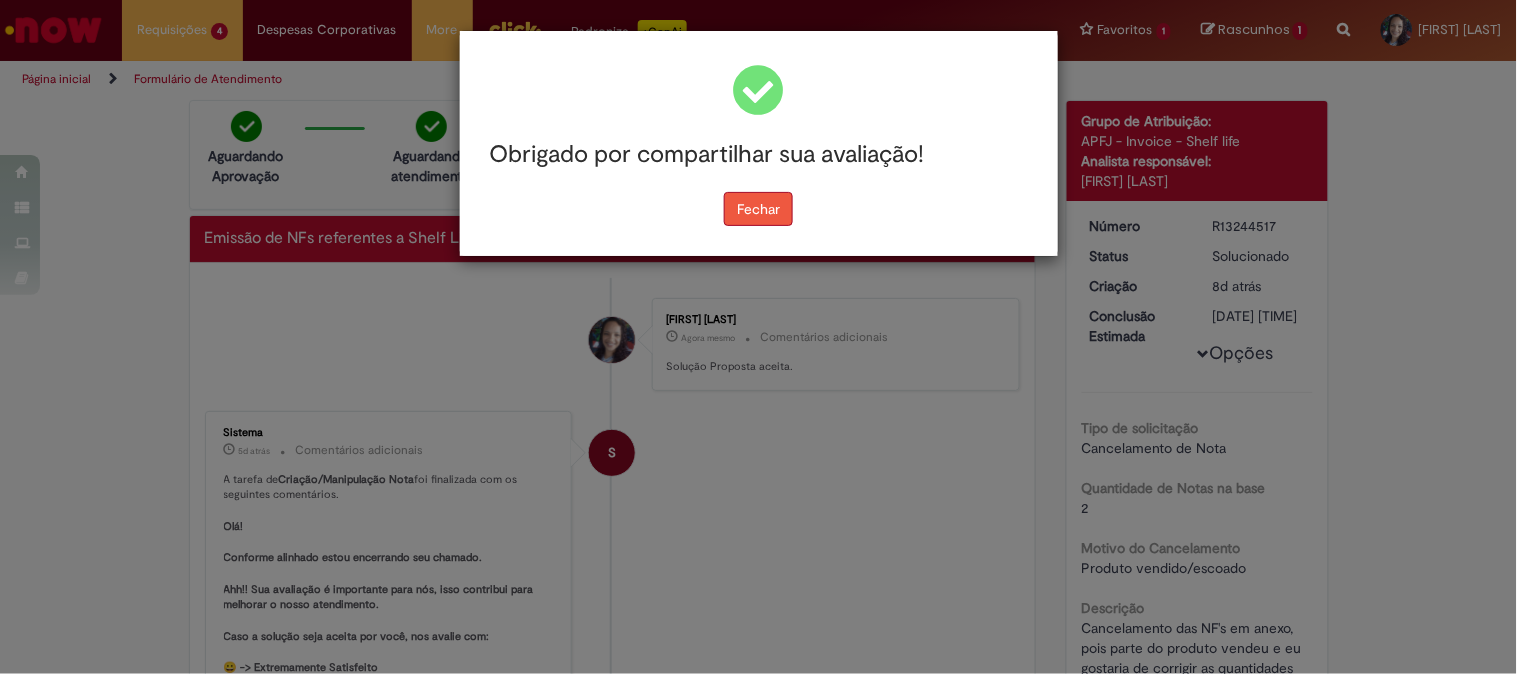 click on "Fechar" at bounding box center [758, 209] 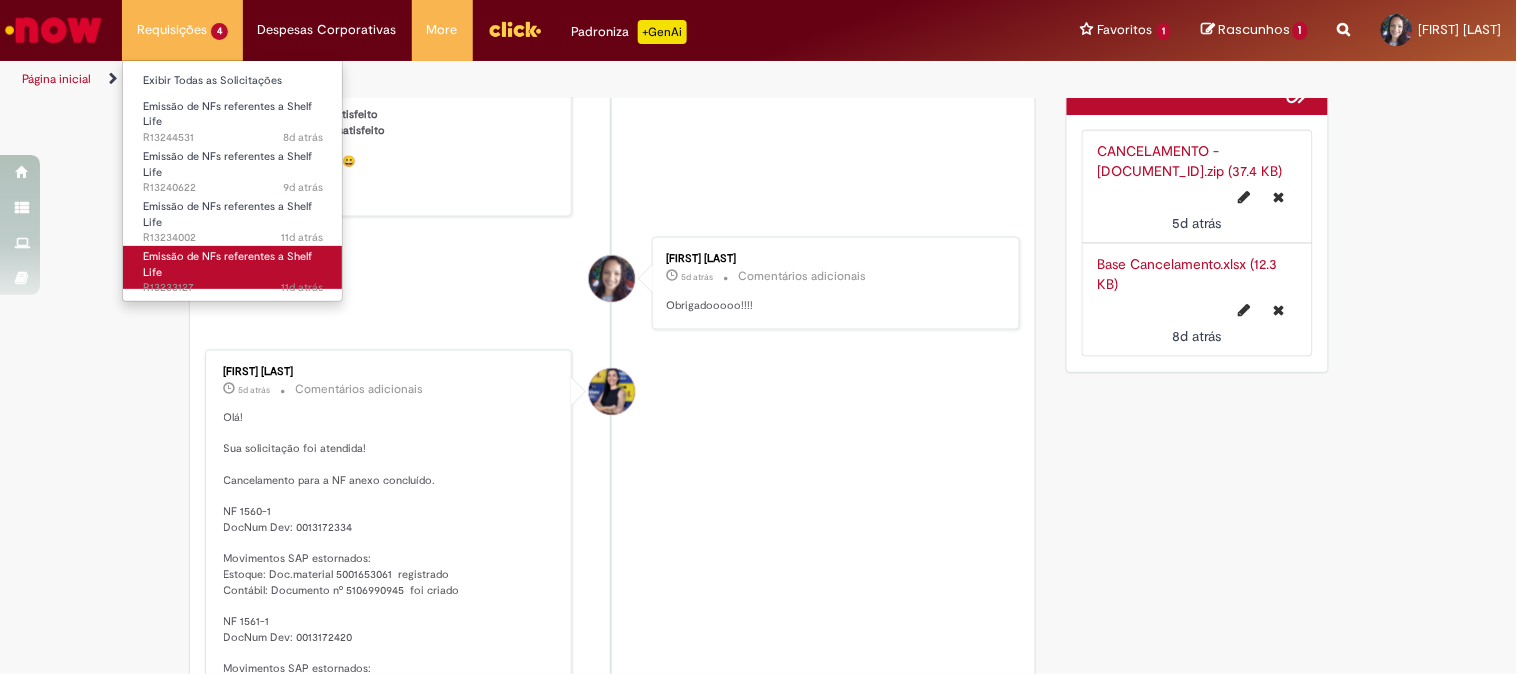 scroll, scrollTop: 0, scrollLeft: 0, axis: both 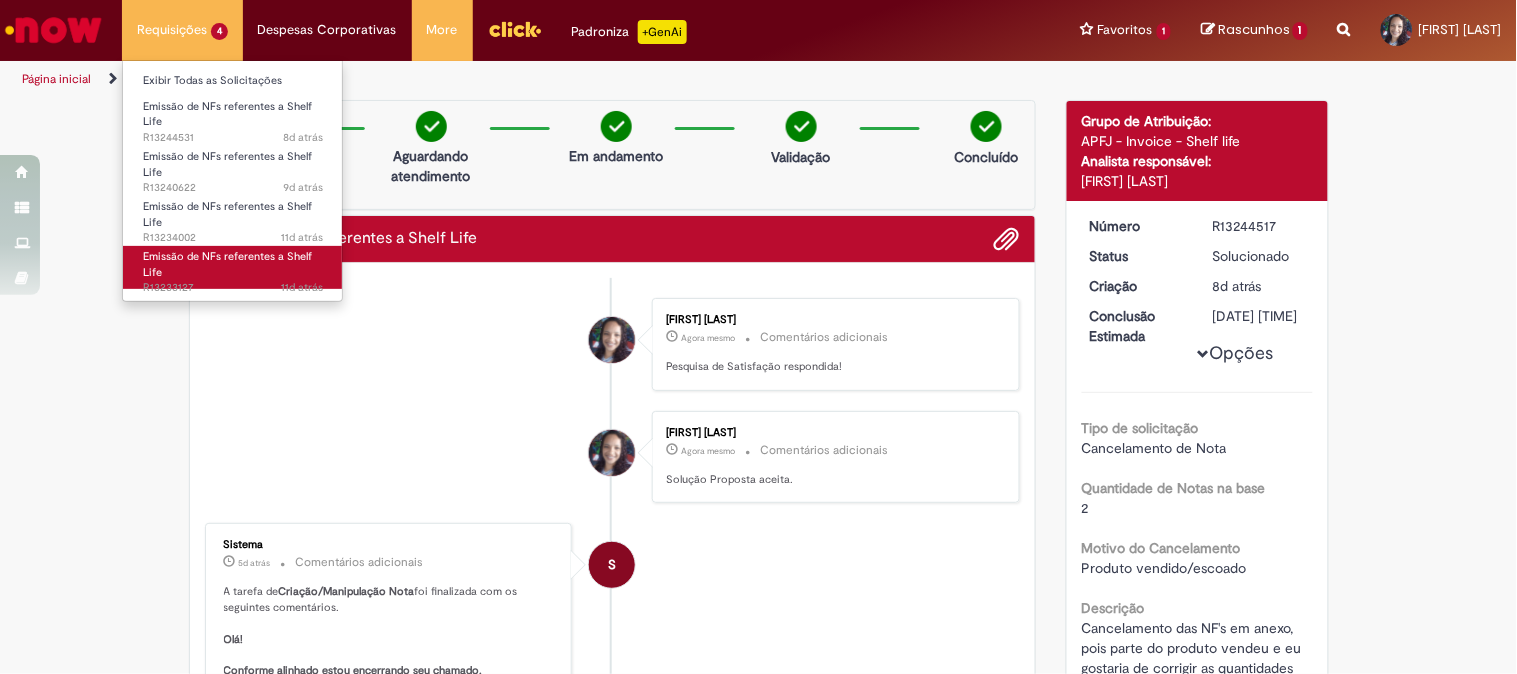 click on "Emissão de NFs referentes a Shelf Life
11d atrás 11 dias atrás  R13233127" at bounding box center (233, 267) 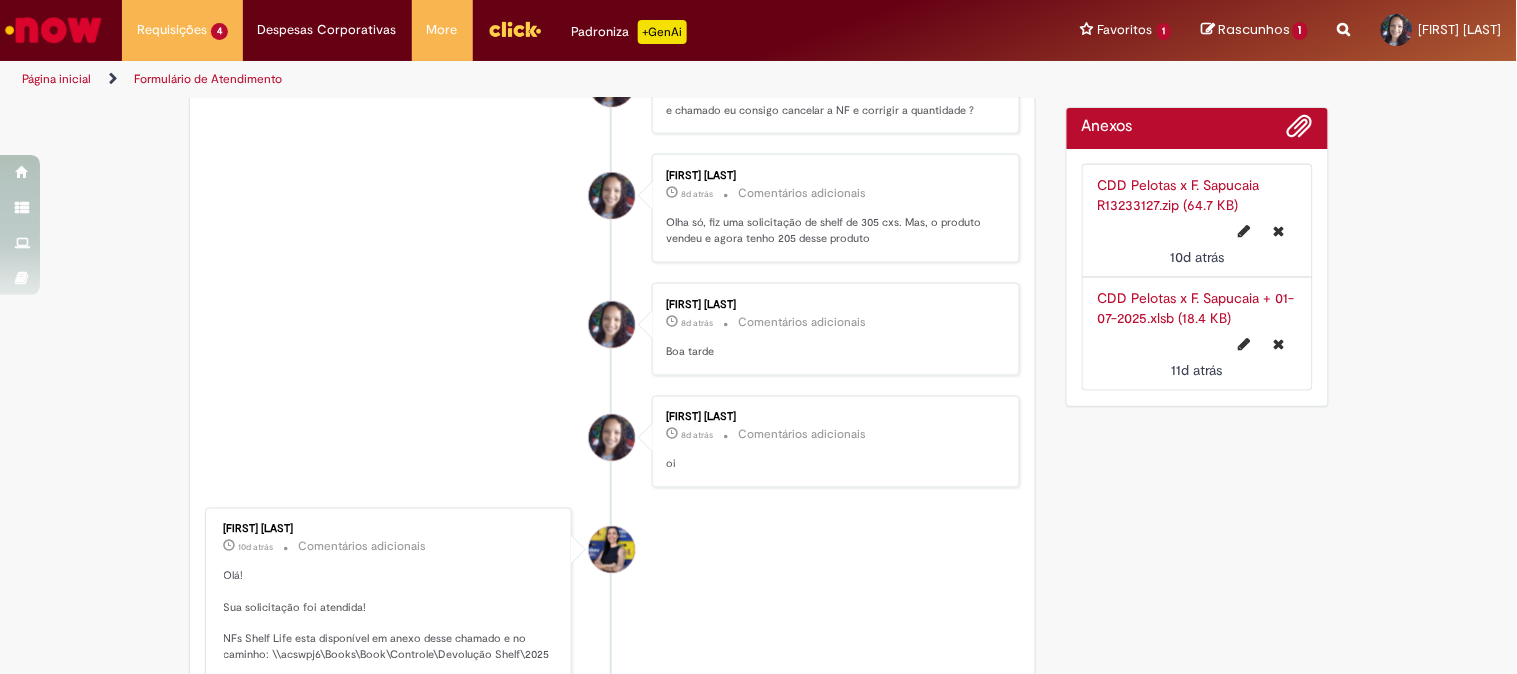 scroll, scrollTop: 0, scrollLeft: 0, axis: both 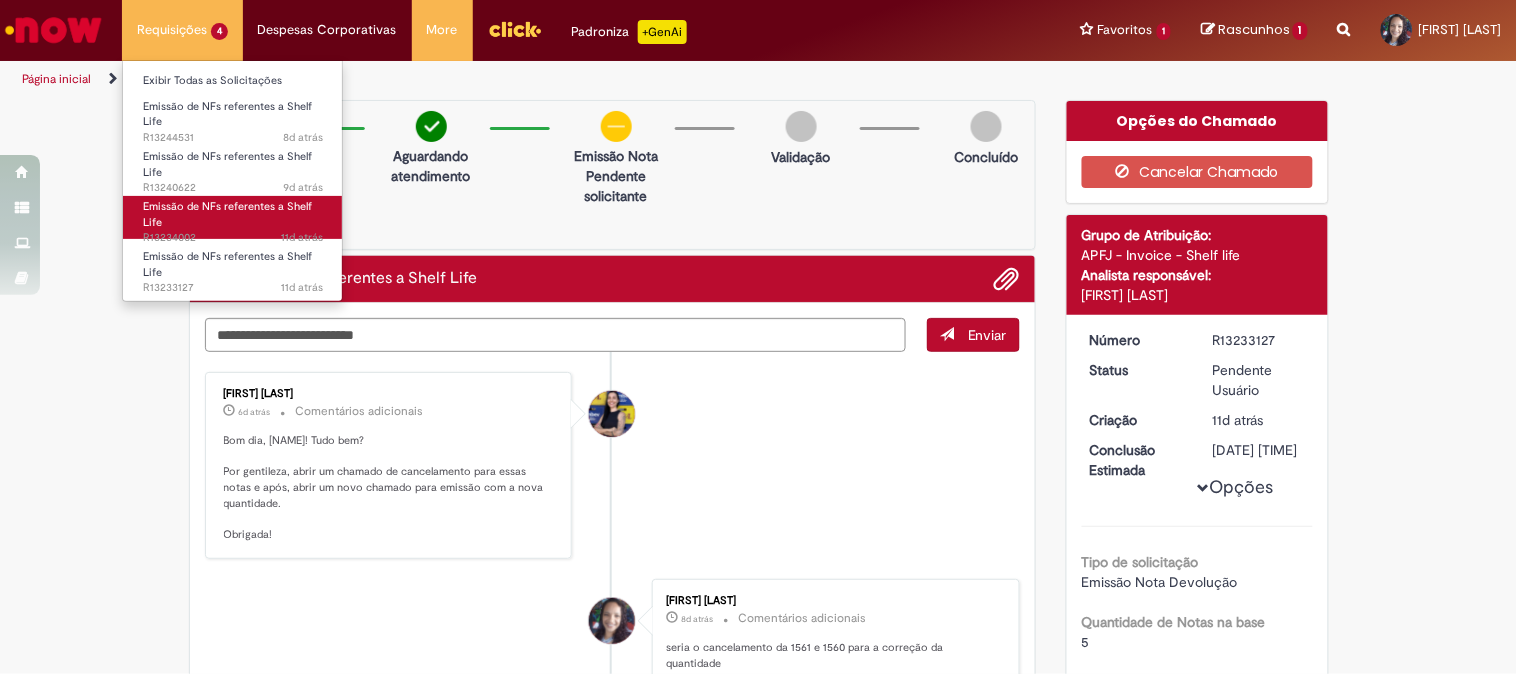 click on "Emissão de NFs referentes a Shelf Life" at bounding box center [227, 214] 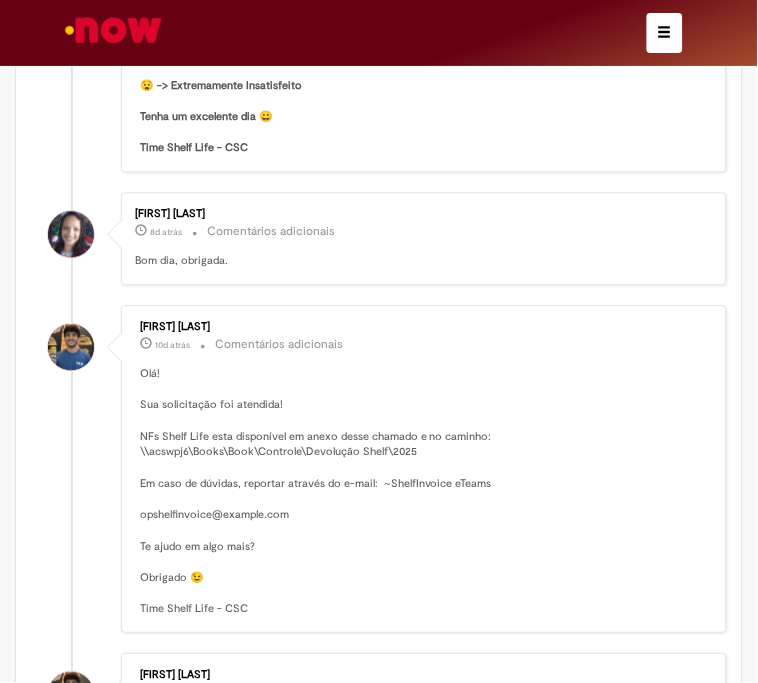 scroll, scrollTop: 893, scrollLeft: 0, axis: vertical 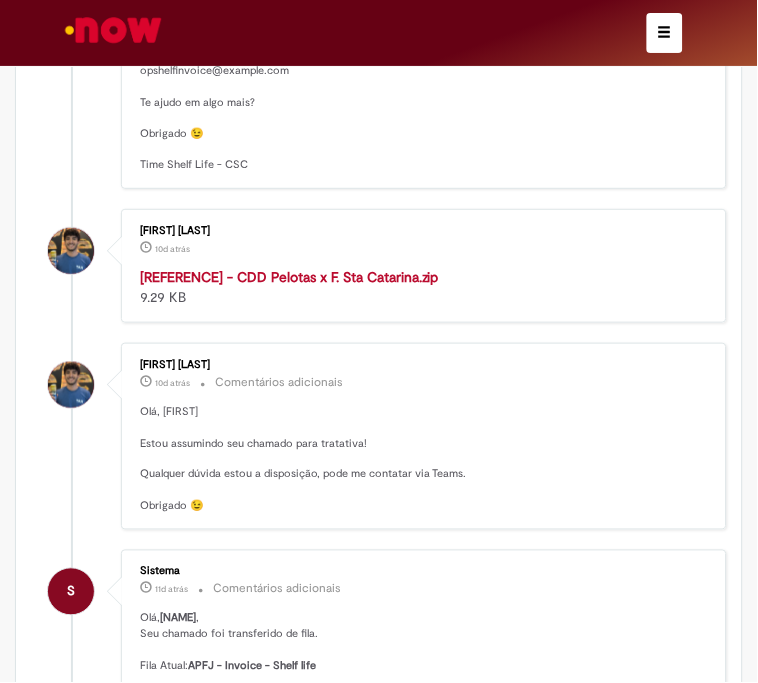 click on "[REFERENCE] - CDD Pelotas x F. Sta Catarina.zip" at bounding box center (289, 277) 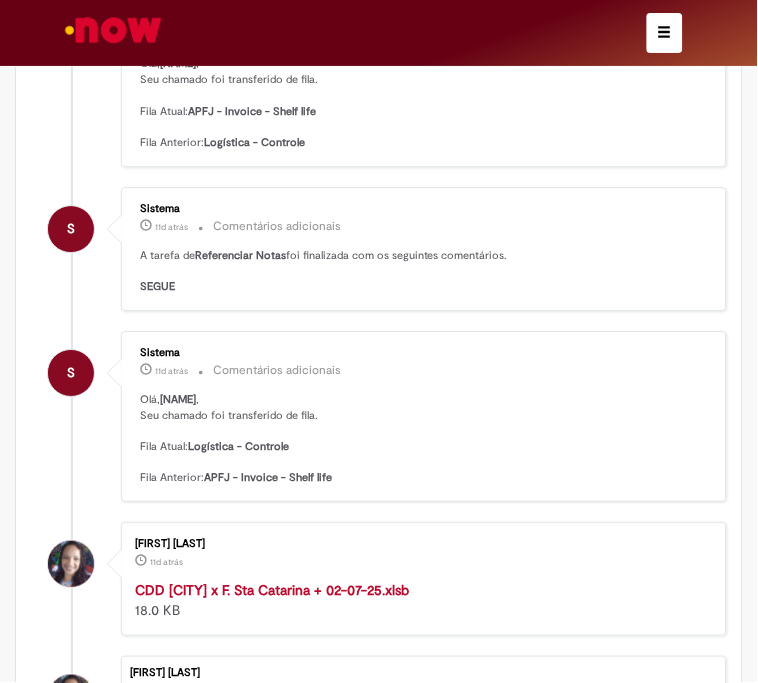 scroll, scrollTop: 1782, scrollLeft: 0, axis: vertical 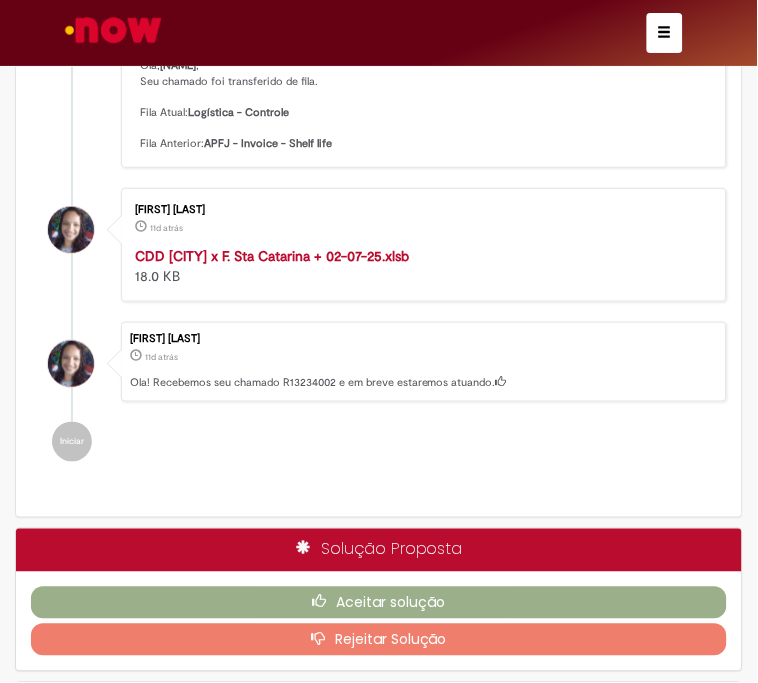 click on "CDD [CITY] x F. Sta Catarina + 02-07-25.xlsb" at bounding box center (272, 256) 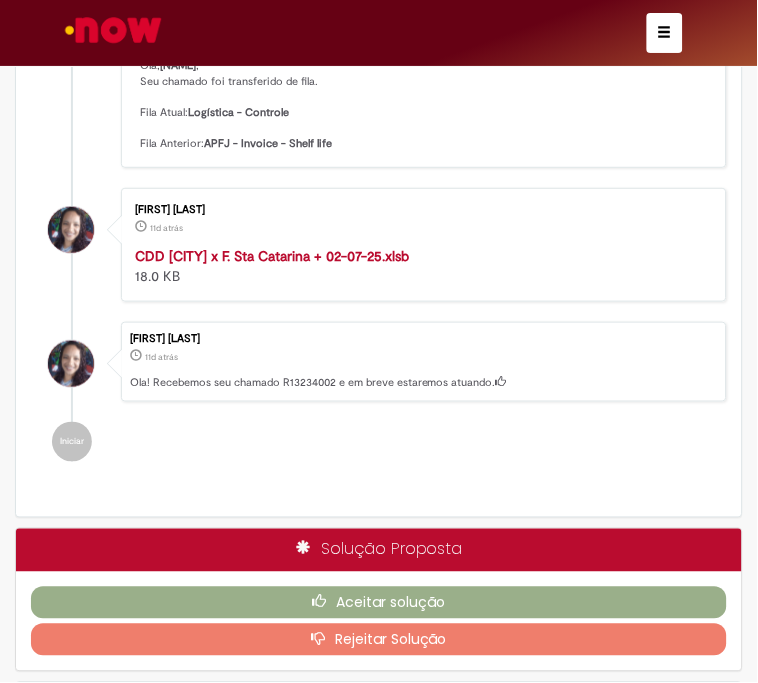 drag, startPoint x: 615, startPoint y: 243, endPoint x: 618, endPoint y: 255, distance: 12.369317 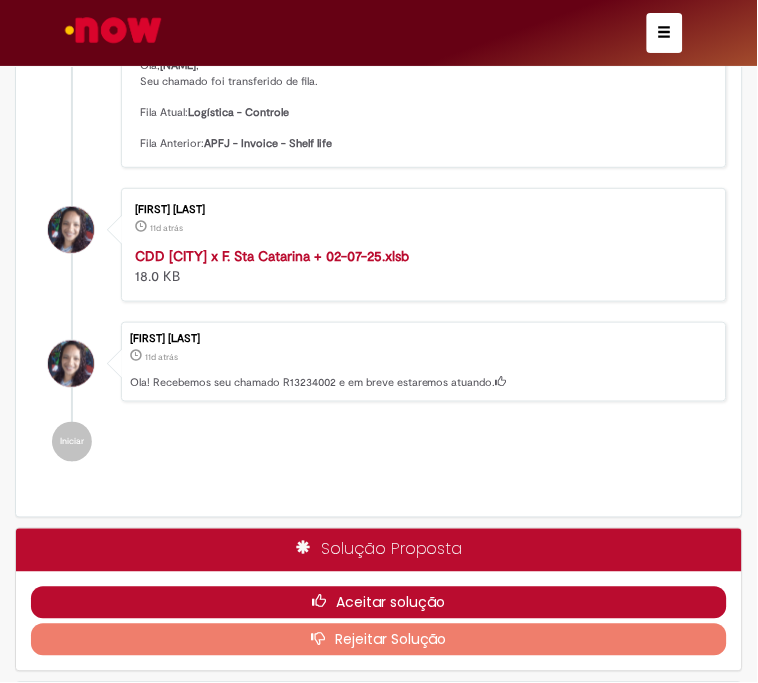 click on "Aceitar solução" at bounding box center [379, 603] 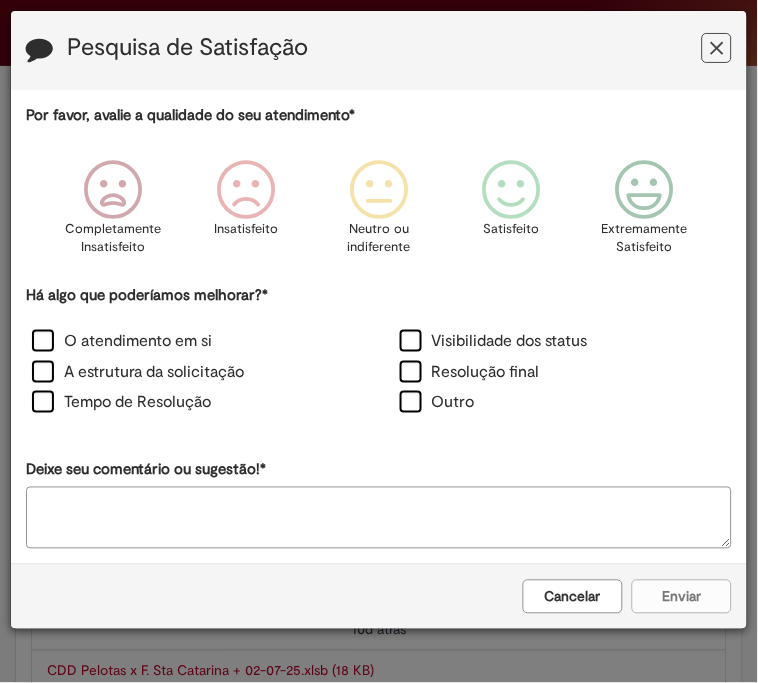 scroll, scrollTop: 2450, scrollLeft: 0, axis: vertical 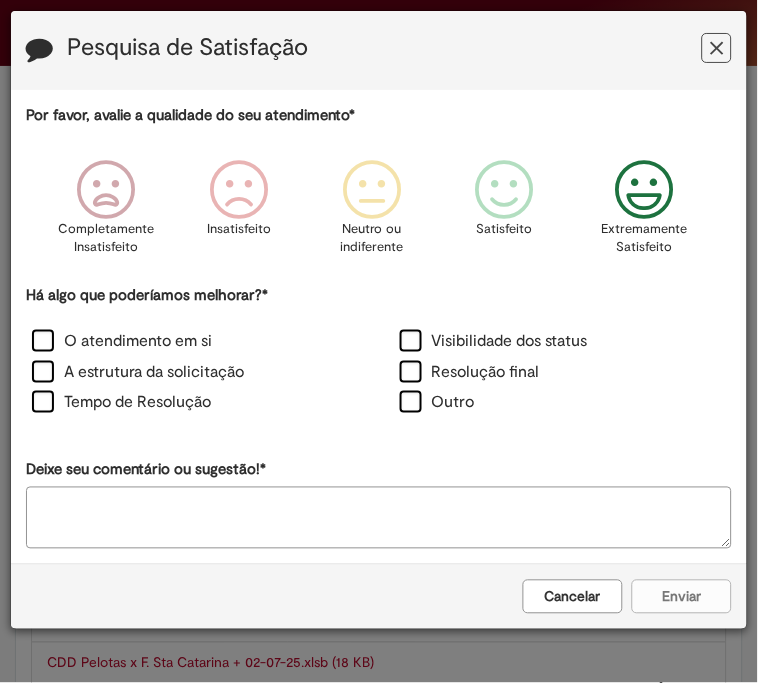 click at bounding box center (645, 190) 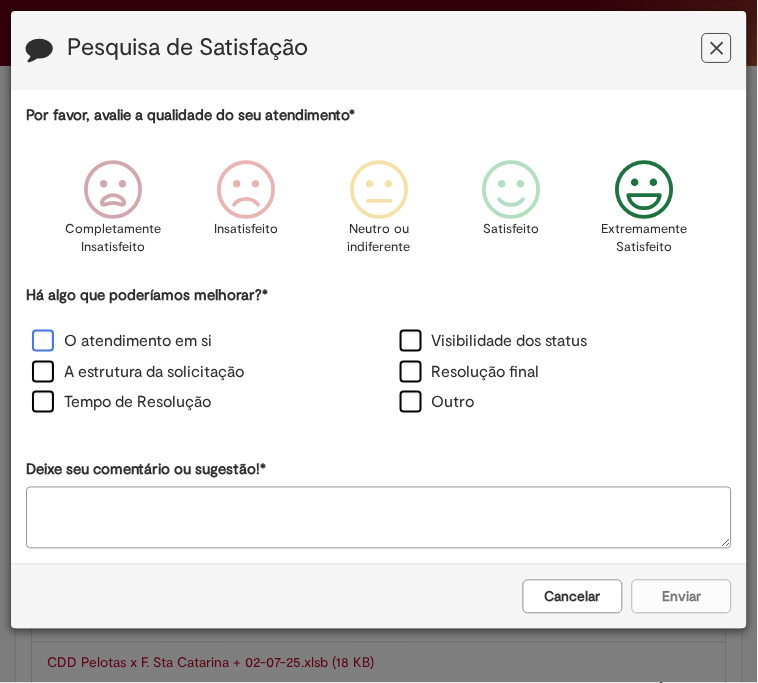 click on "O atendimento em si" at bounding box center [122, 341] 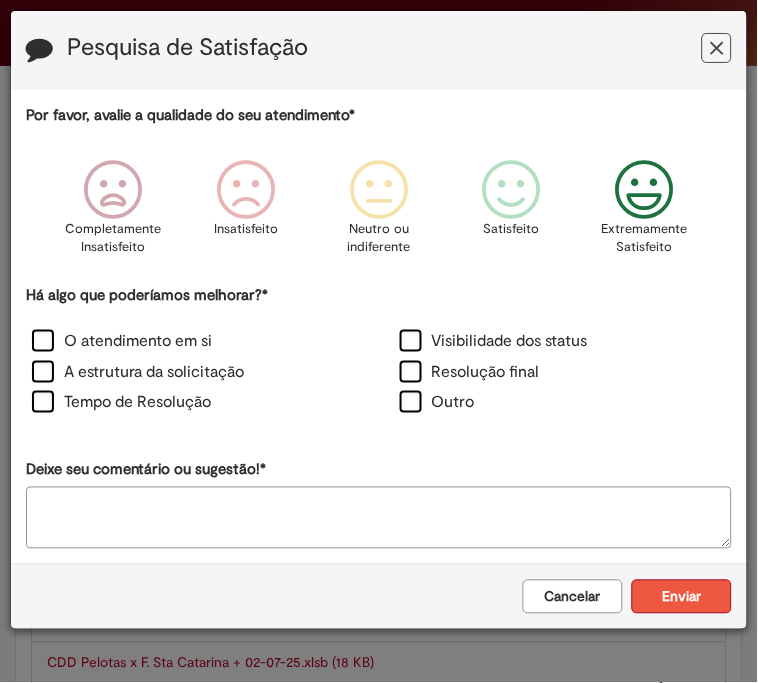 click on "Enviar" at bounding box center [682, 597] 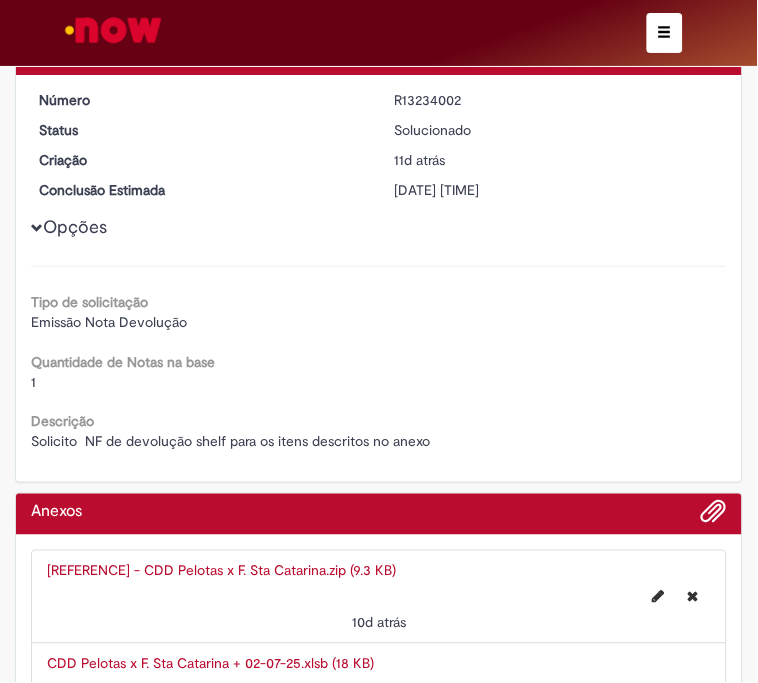 click on "Obrigado por compartilhar sua avaliação!
Fechar" at bounding box center [379, 341] 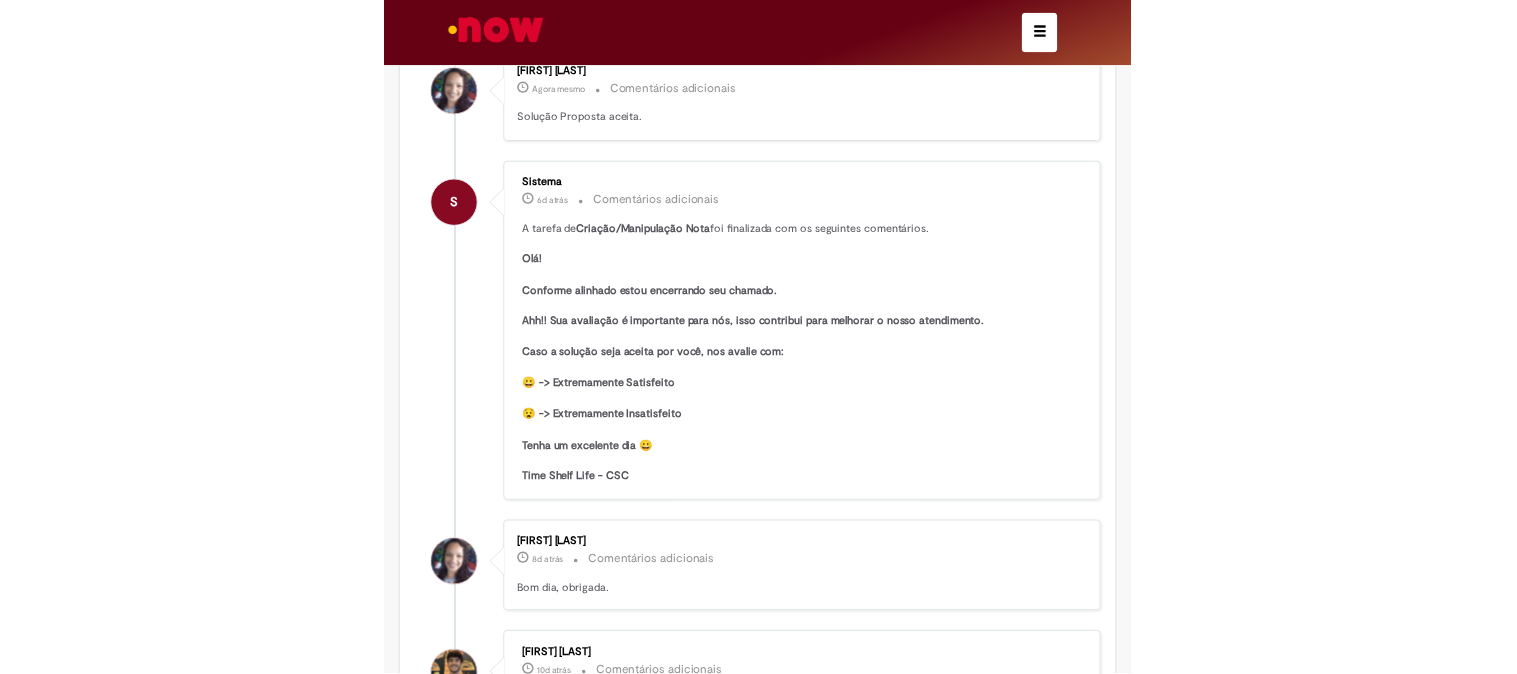 scroll, scrollTop: 0, scrollLeft: 0, axis: both 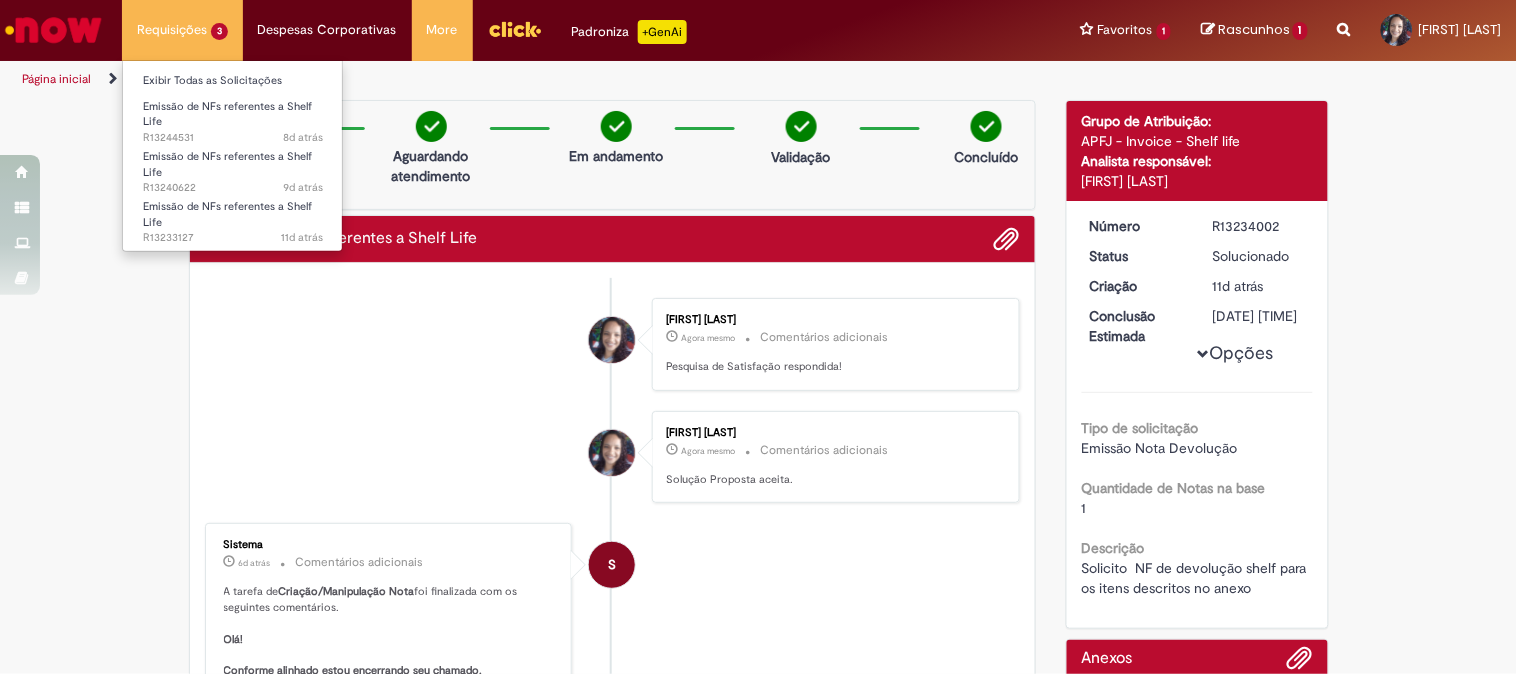 click on "Requisições   3
Exibir Todas as Solicitações
Emissão de NFs referentes a Shelf Life
8d atrás 8 dias atrás  [REFERENCE]
Emissão de NFs referentes a Shelf Life
9d atrás 9 dias atrás  [REFERENCE]
Emissão de NFs referentes a Shelf Life
11d atrás 11 dias atrás  [REFERENCE]" at bounding box center (182, 30) 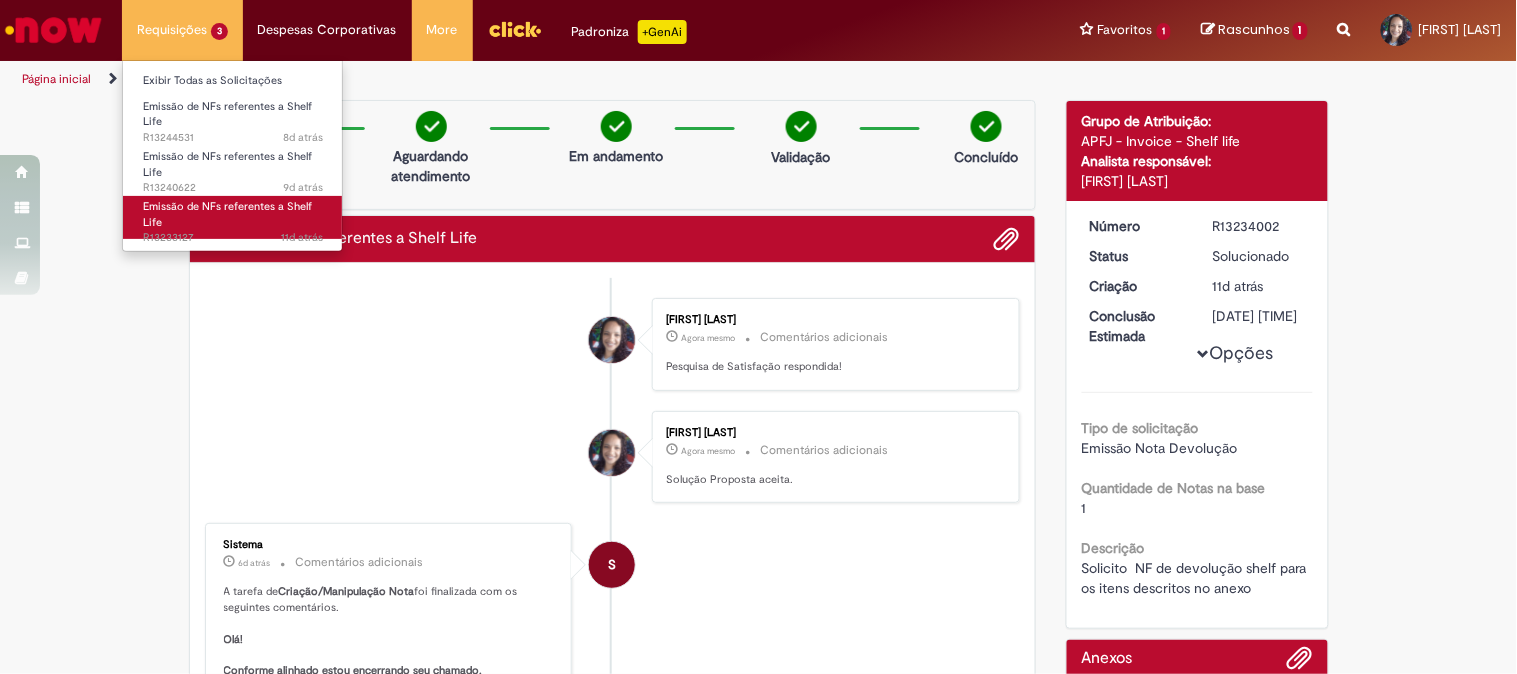 click on "Emissão de NFs referentes a Shelf Life
11d atrás 11 dias atrás  R13233127" at bounding box center [233, 217] 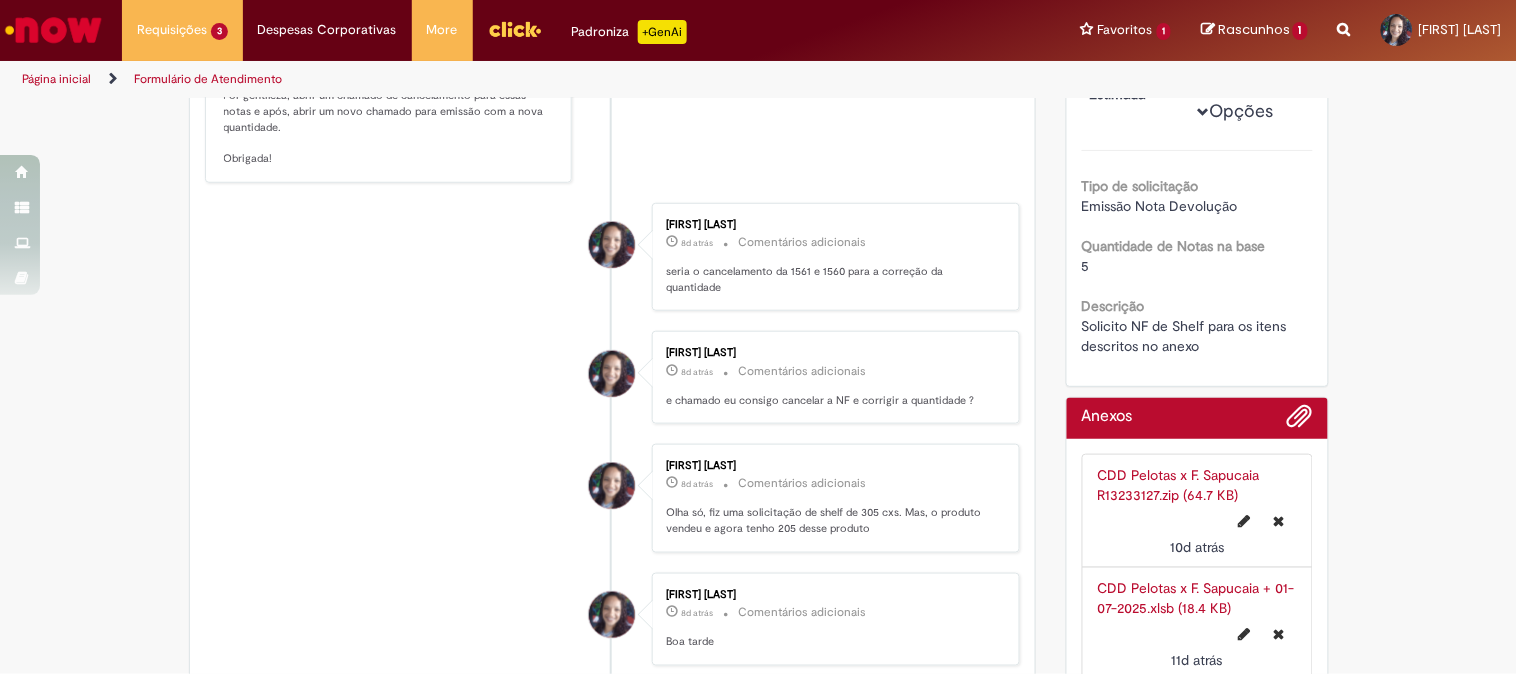 scroll, scrollTop: 0, scrollLeft: 0, axis: both 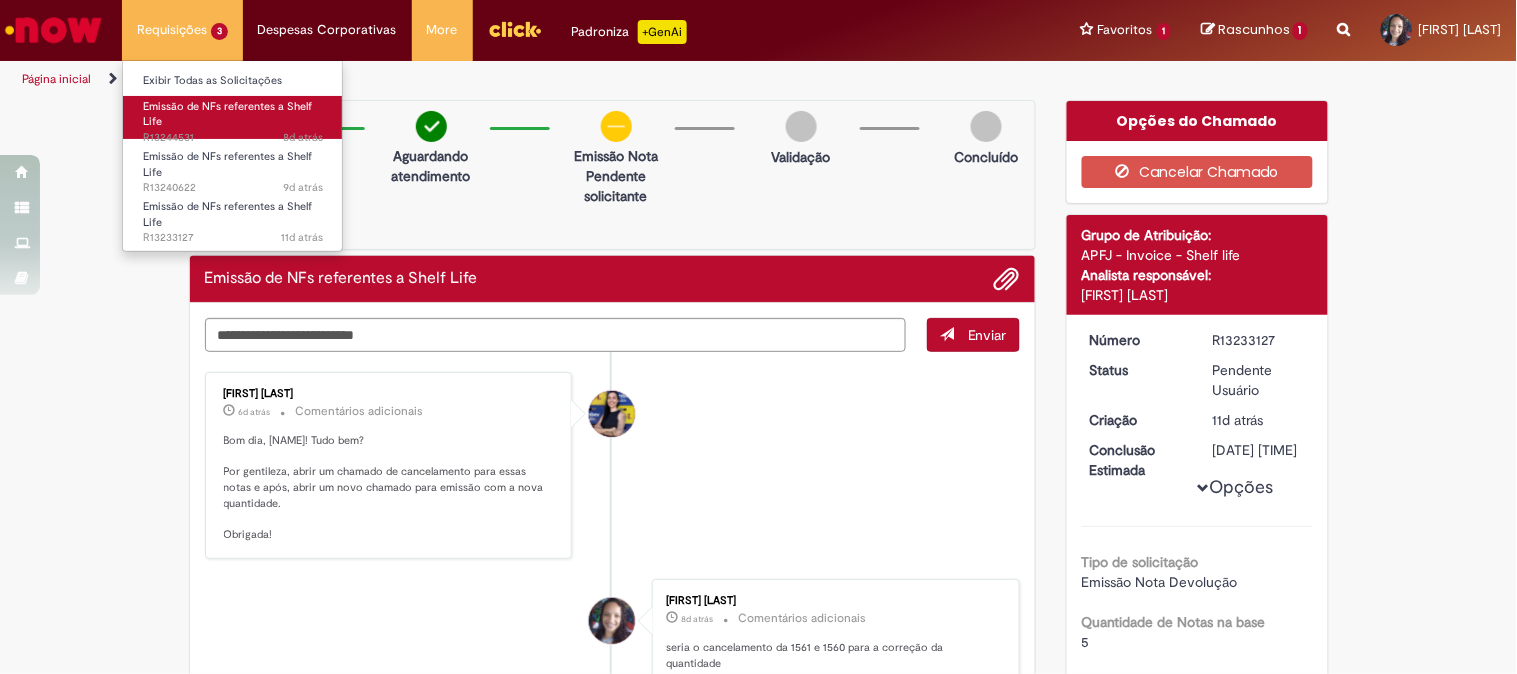 click on "Emissão de NFs referentes a Shelf Life
8d atrás 8 dias atrás  R13244531" at bounding box center [233, 117] 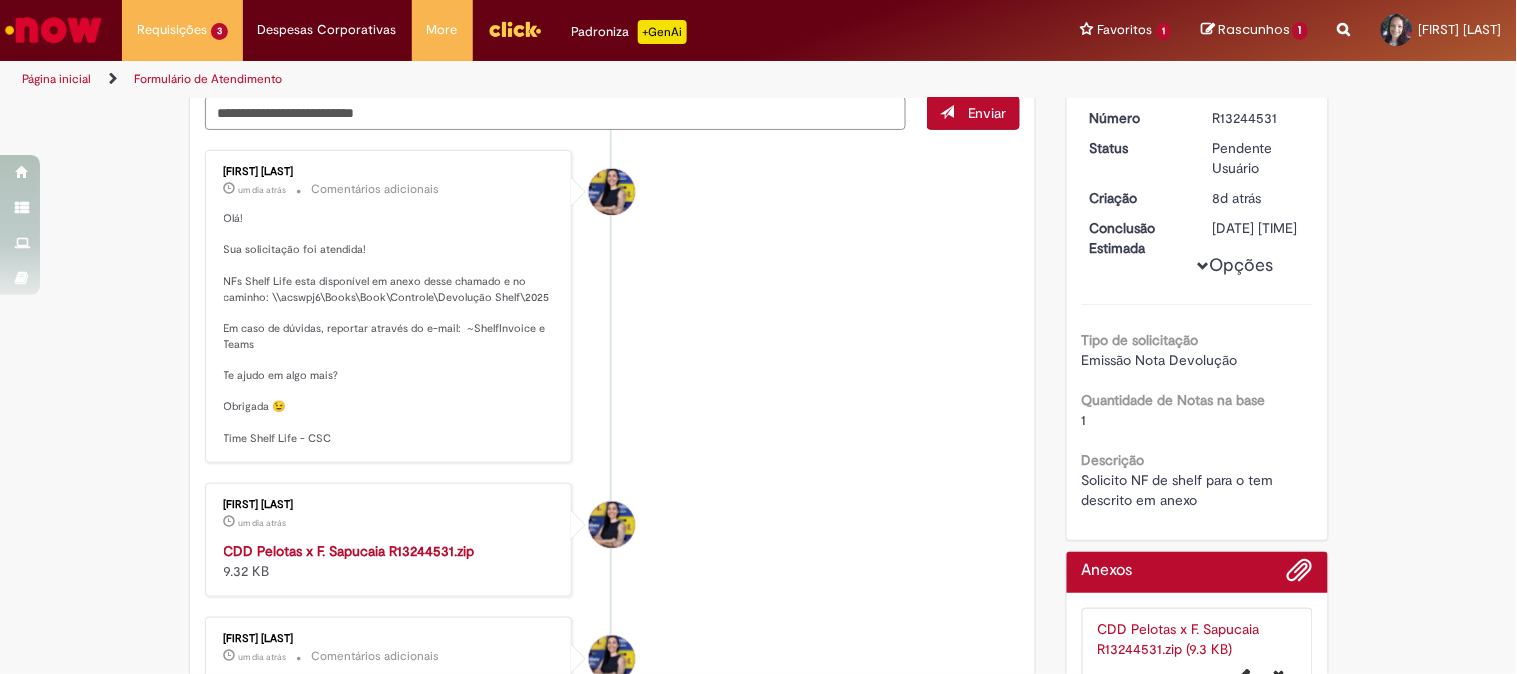 scroll, scrollTop: 333, scrollLeft: 0, axis: vertical 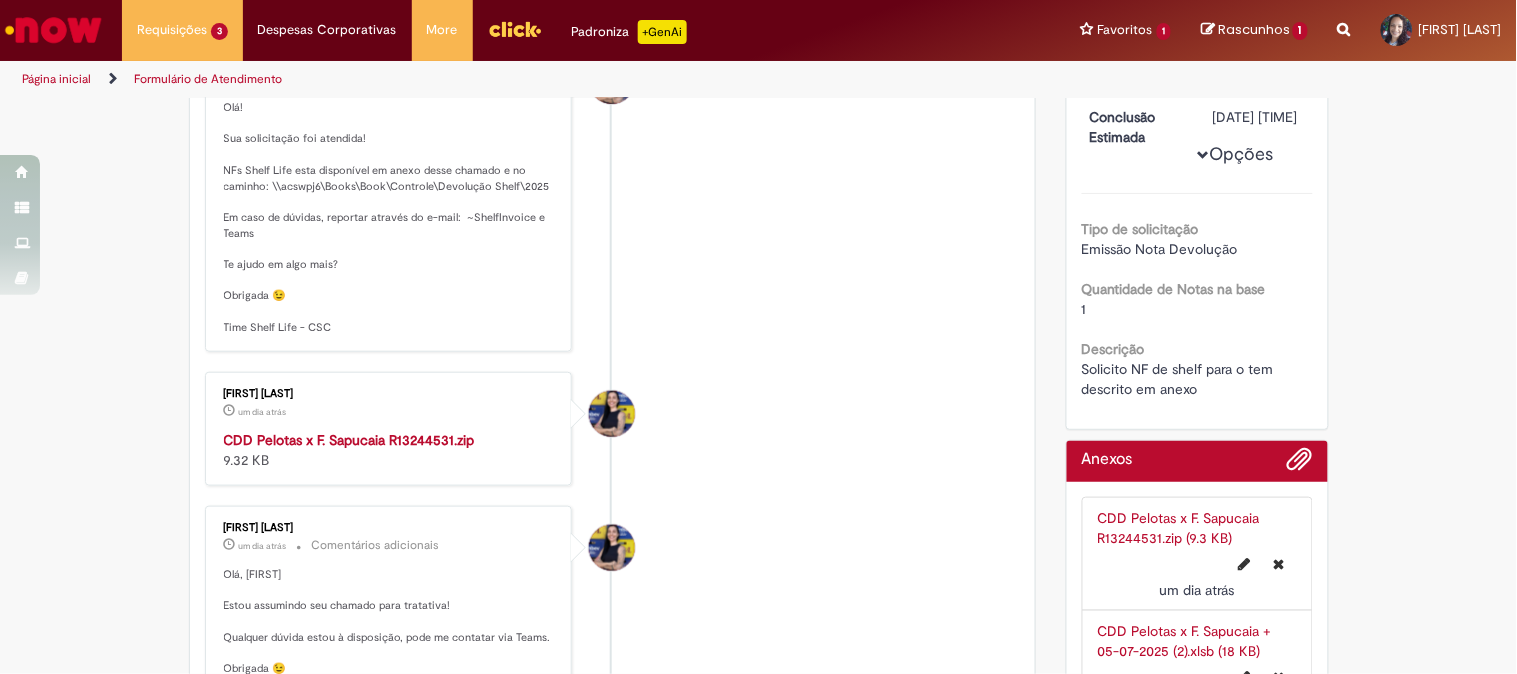 click on "CDD Pelotas x F. Sapucaia R13244531.zip" at bounding box center [349, 440] 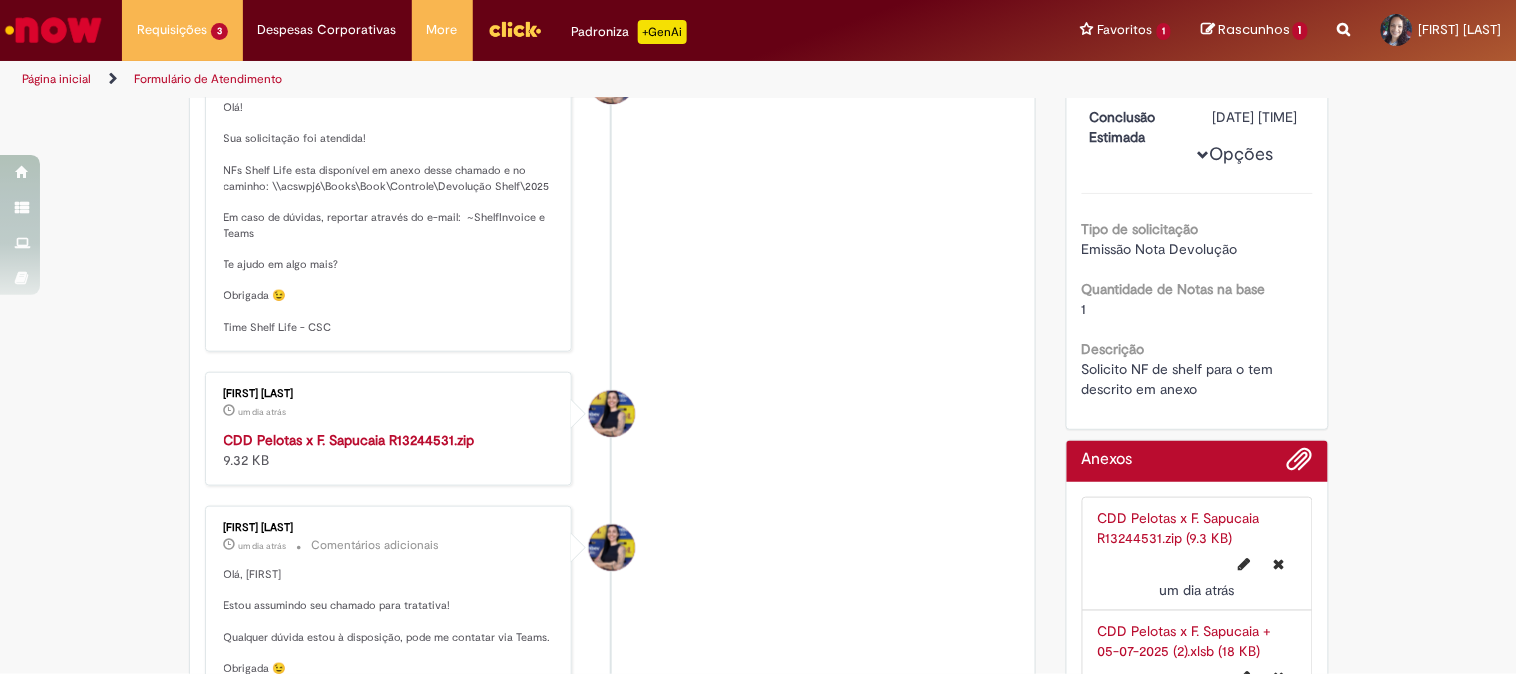 scroll, scrollTop: 0, scrollLeft: 0, axis: both 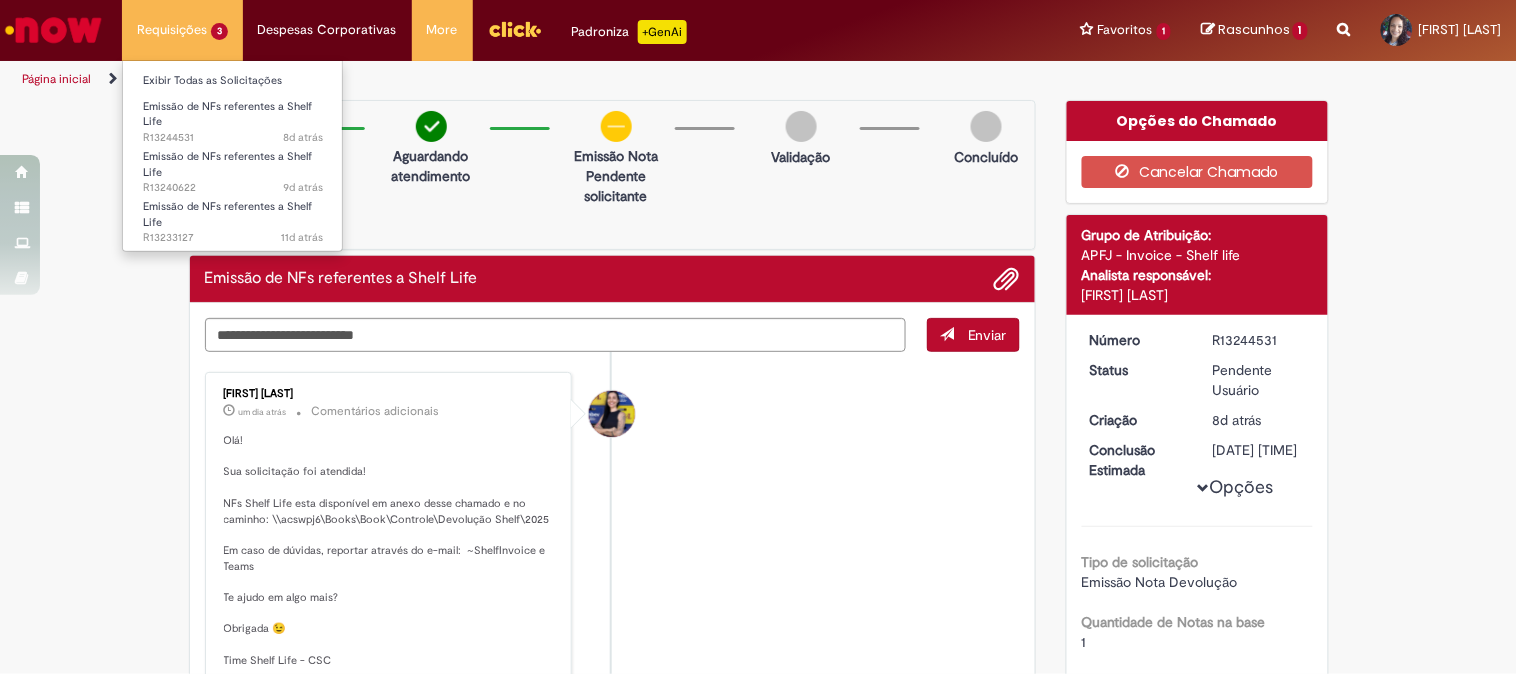 click on "Requisições   3
Exibir Todas as Solicitações
Emissão de NFs referentes a Shelf Life
8d atrás 8 dias atrás  [REFERENCE]
Emissão de NFs referentes a Shelf Life
9d atrás 9 dias atrás  [REFERENCE]
Emissão de NFs referentes a Shelf Life
11d atrás 11 dias atrás  [REFERENCE]" at bounding box center [182, 30] 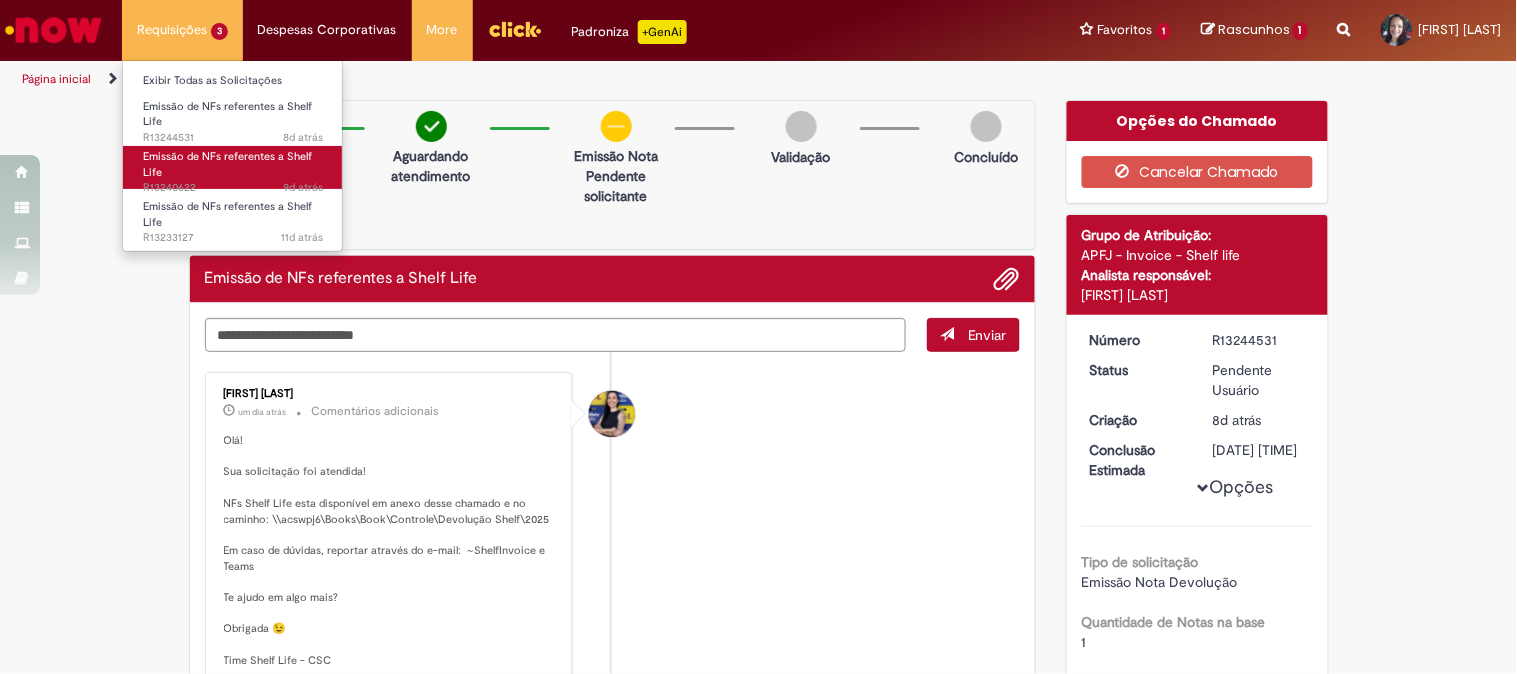 click on "Emissão de NFs referentes a Shelf Life
9d atrás 9 dias atrás  [REFERENCE]" at bounding box center [233, 167] 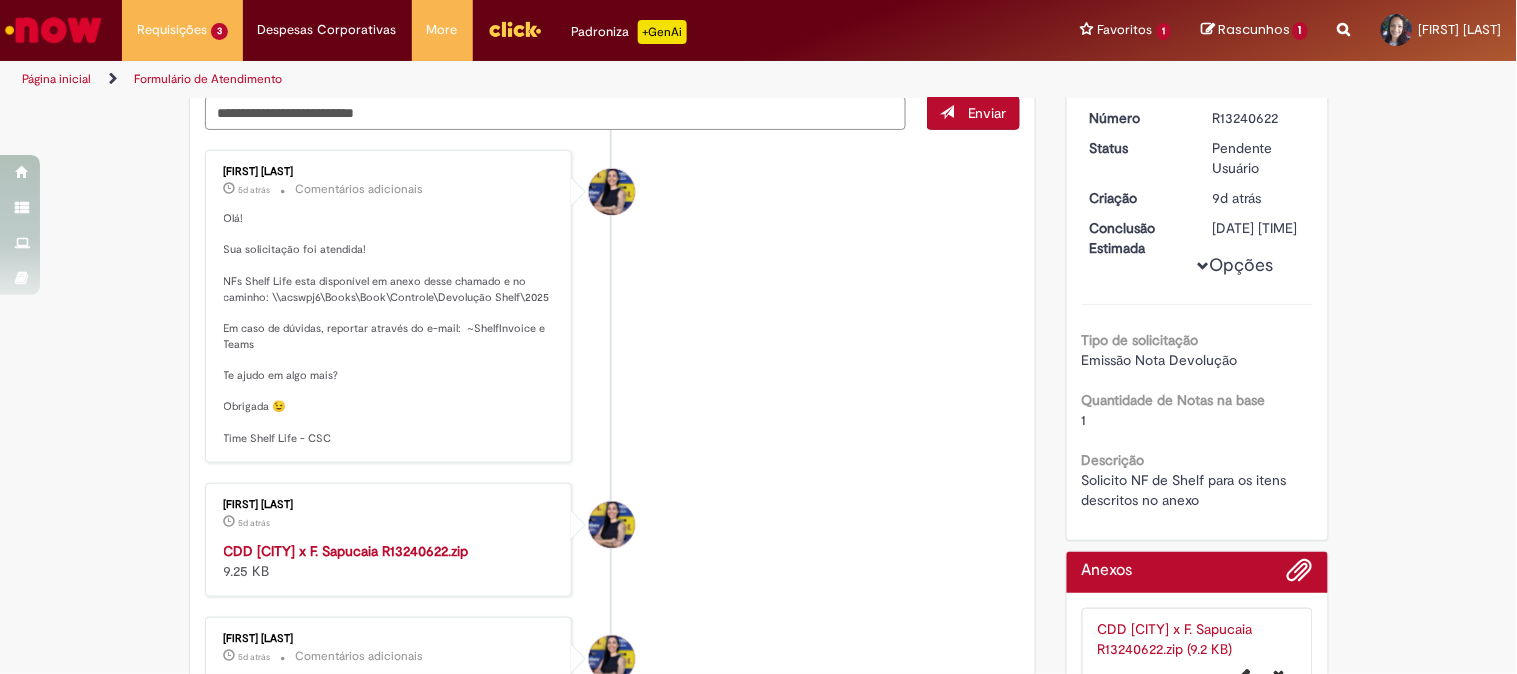 scroll, scrollTop: 376, scrollLeft: 0, axis: vertical 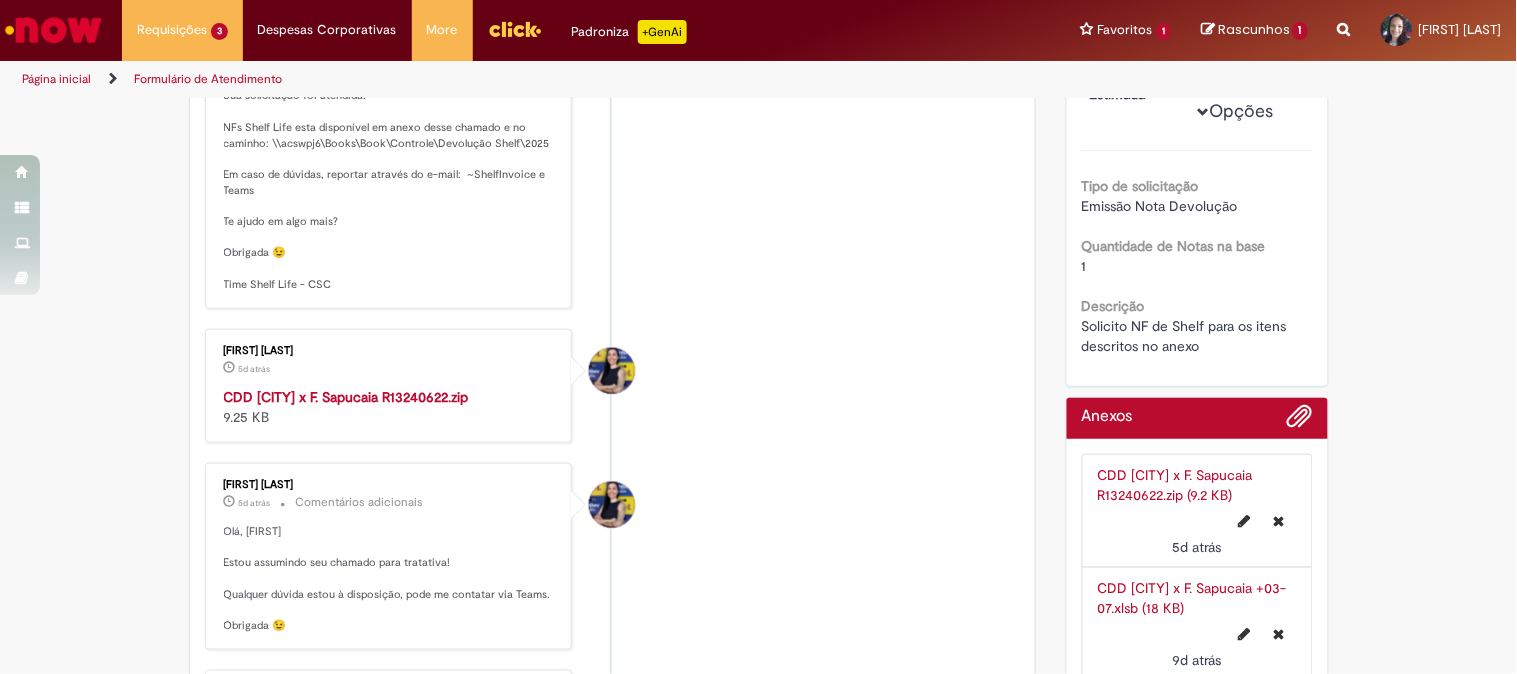 click on "CDD [CITY] x F. Sapucaia R13240622.zip" at bounding box center [346, 397] 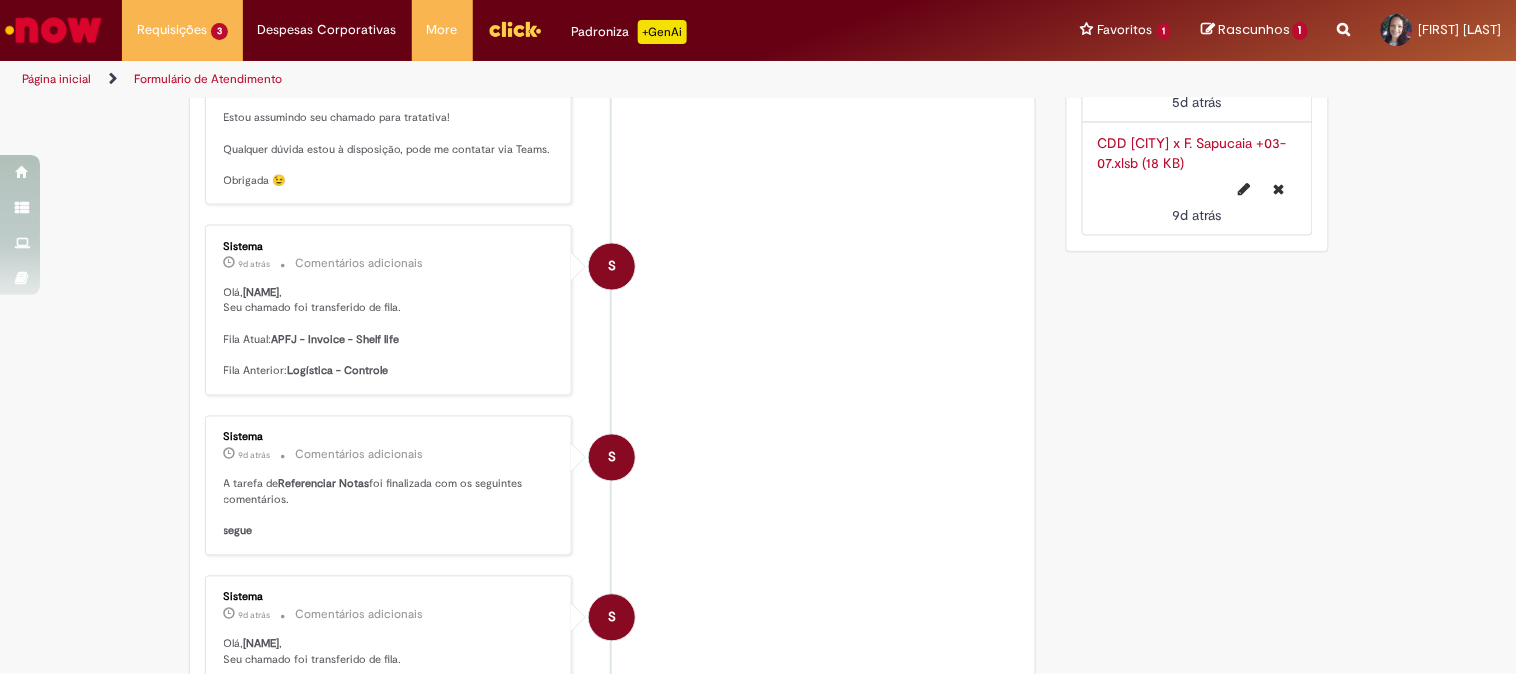 scroll, scrollTop: 1468, scrollLeft: 0, axis: vertical 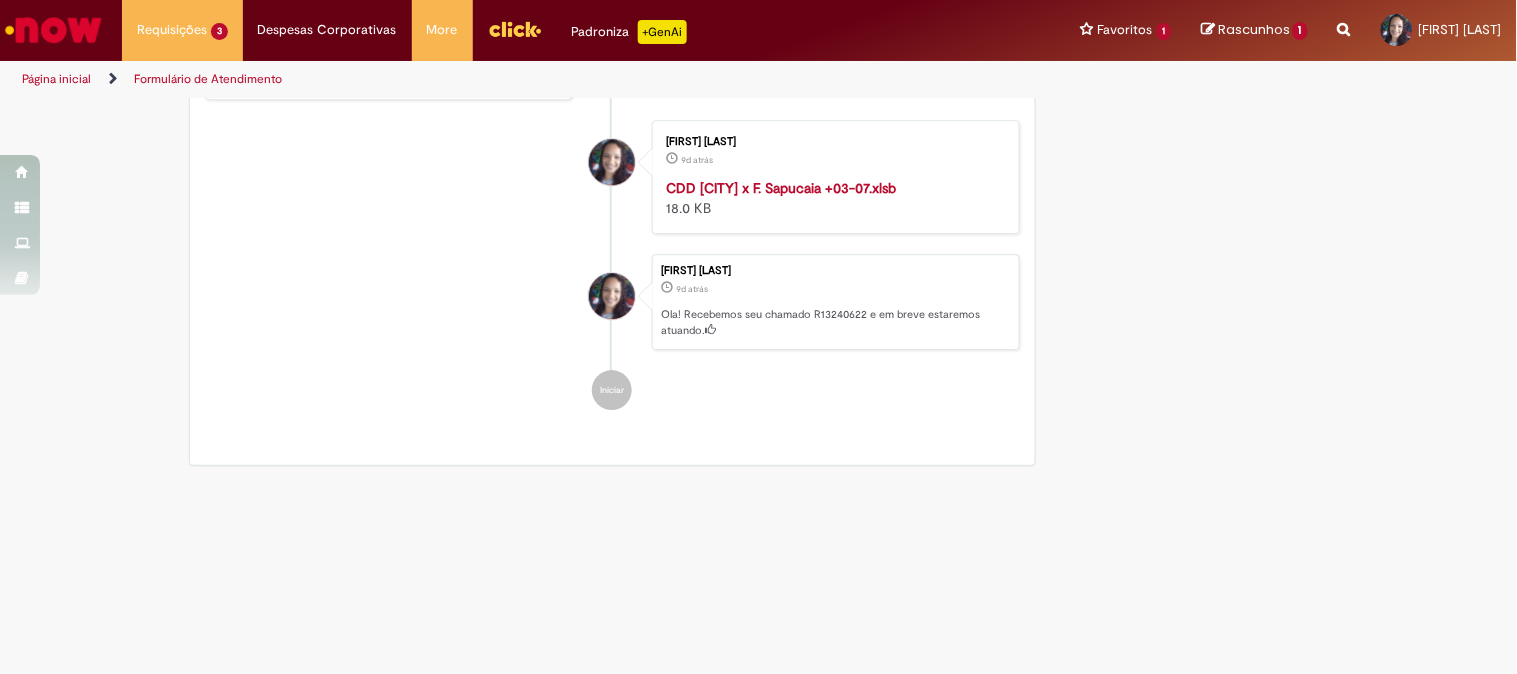 click on "CDD [CITY] x F. Sapucaia +03-07.xlsb" at bounding box center (781, 188) 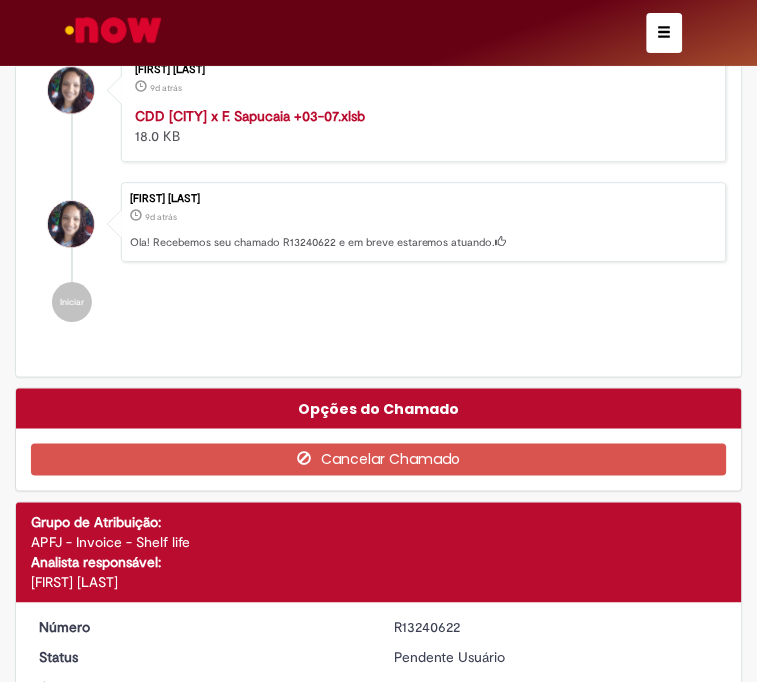 click on "Iniciar" at bounding box center (379, 302) 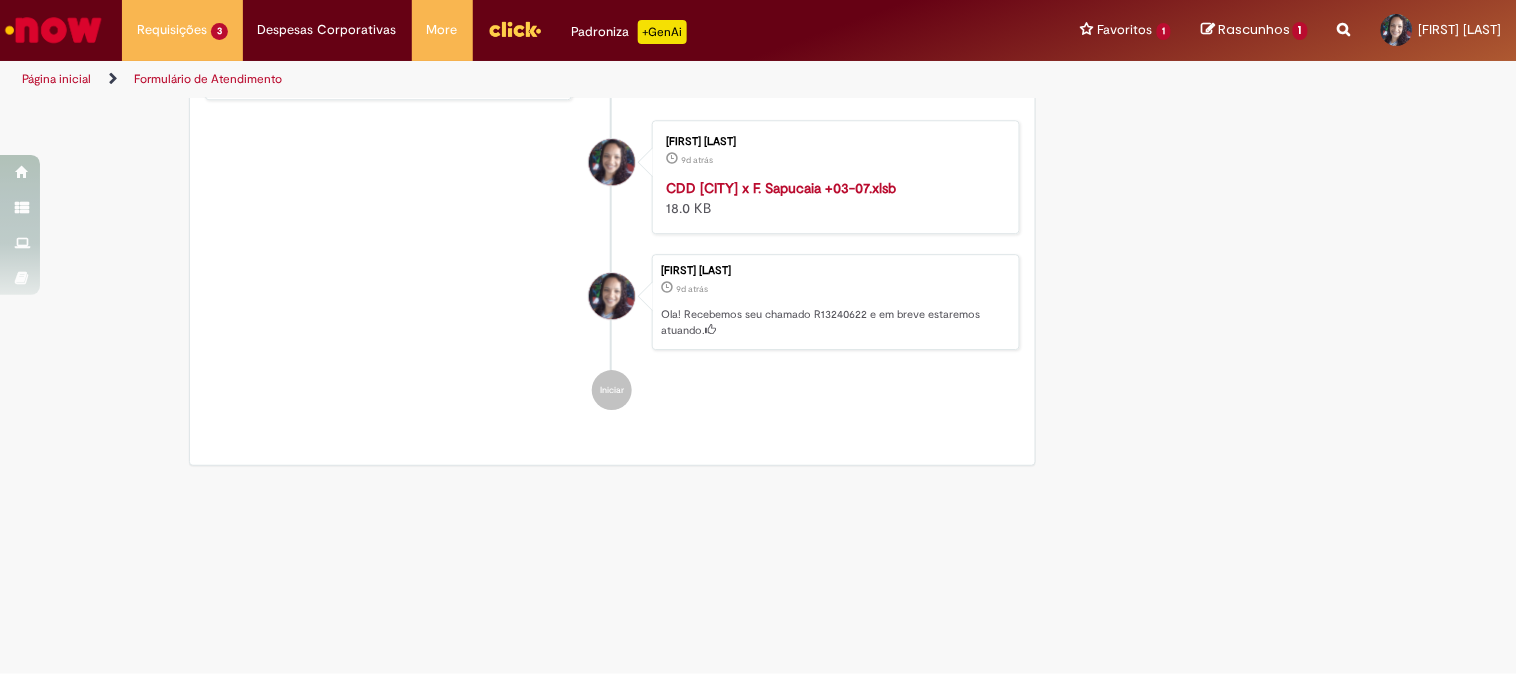 scroll, scrollTop: 1246, scrollLeft: 0, axis: vertical 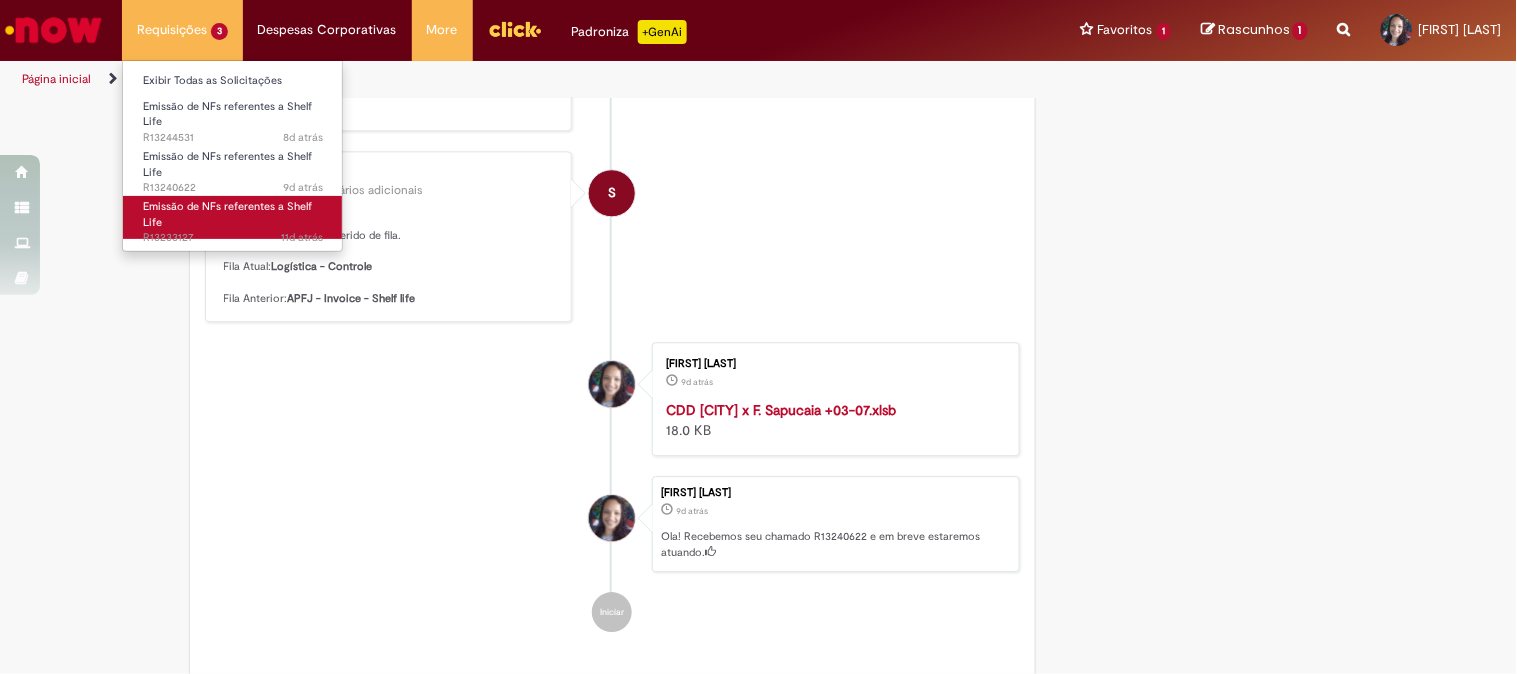 click on "Emissão de NFs referentes a Shelf Life
11d atrás 11 dias atrás  R13233127" at bounding box center (233, 217) 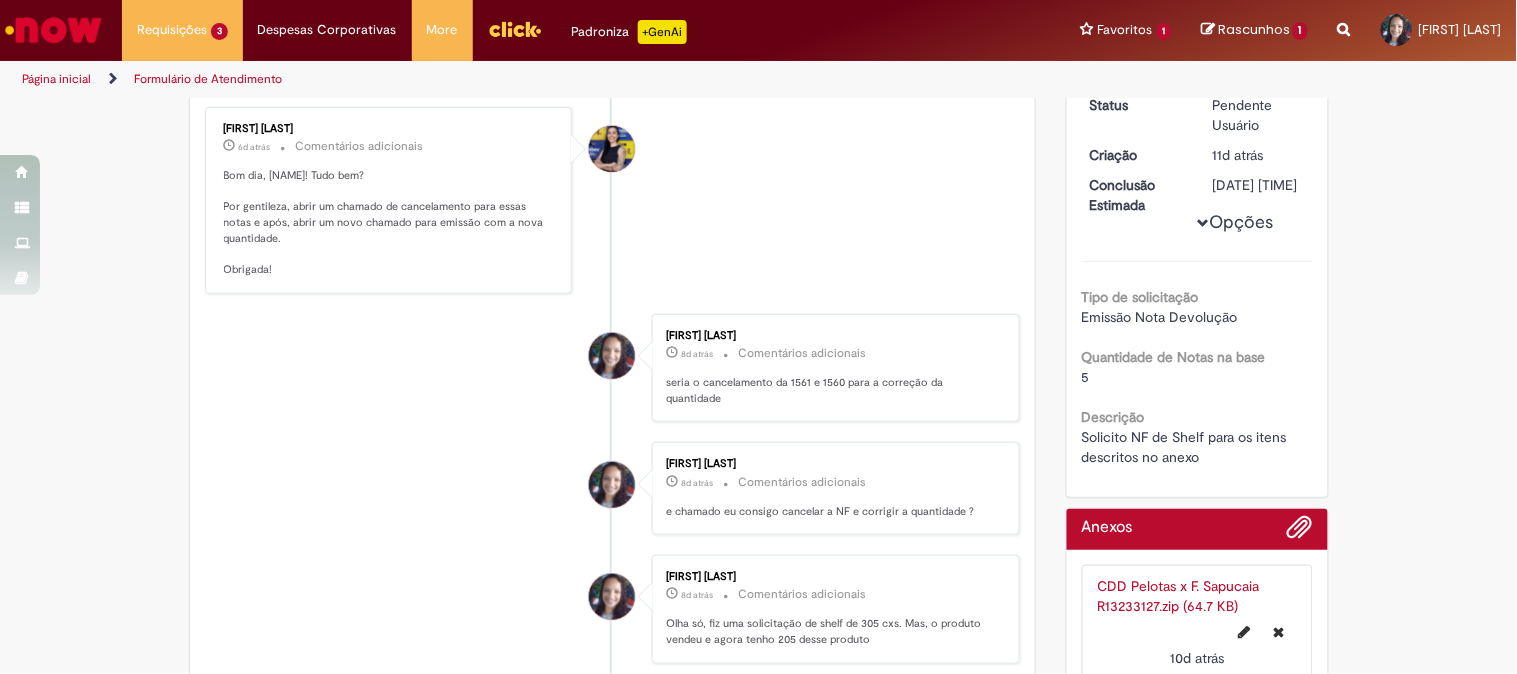 scroll, scrollTop: 0, scrollLeft: 0, axis: both 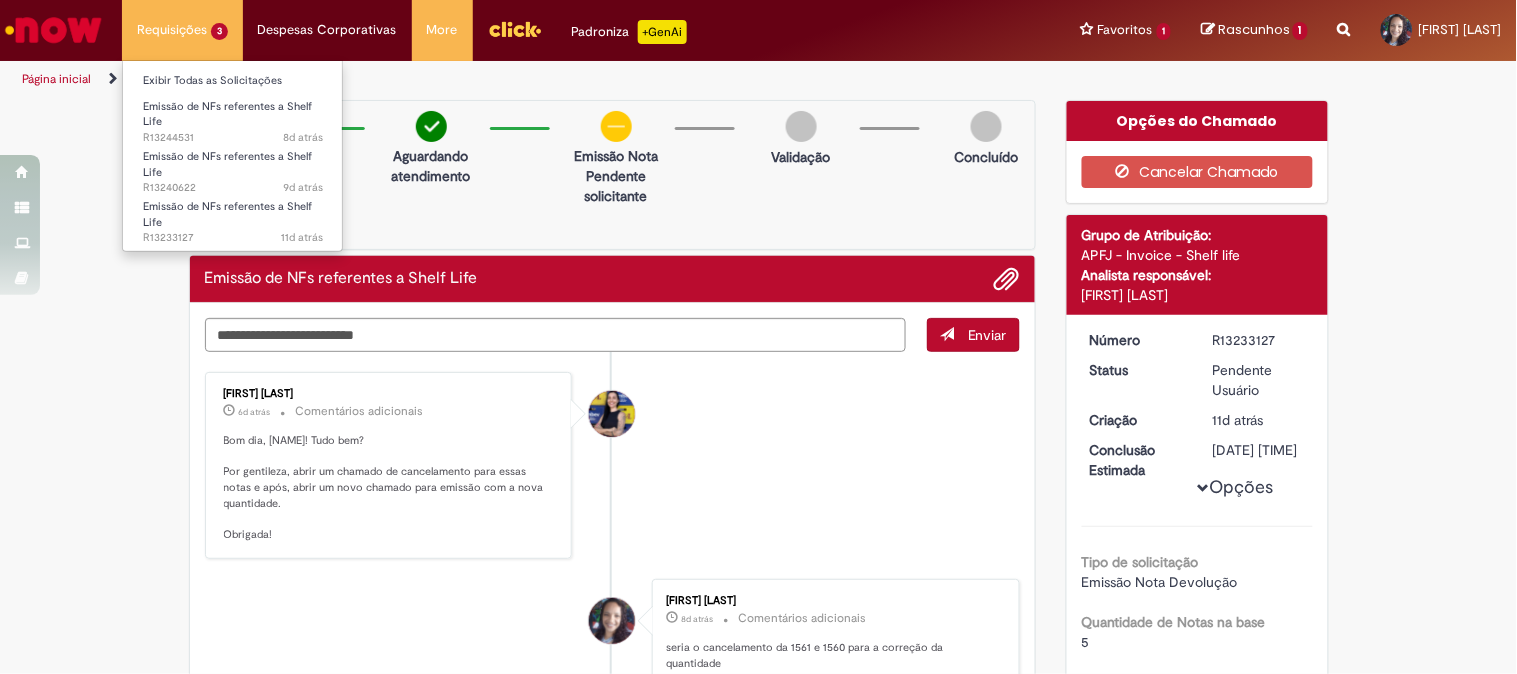 click on "Requisições   3
Exibir Todas as Solicitações
Emissão de NFs referentes a Shelf Life
8d atrás 8 dias atrás  [REFERENCE]
Emissão de NFs referentes a Shelf Life
9d atrás 9 dias atrás  [REFERENCE]
Emissão de NFs referentes a Shelf Life
11d atrás 11 dias atrás  [REFERENCE]" at bounding box center [182, 30] 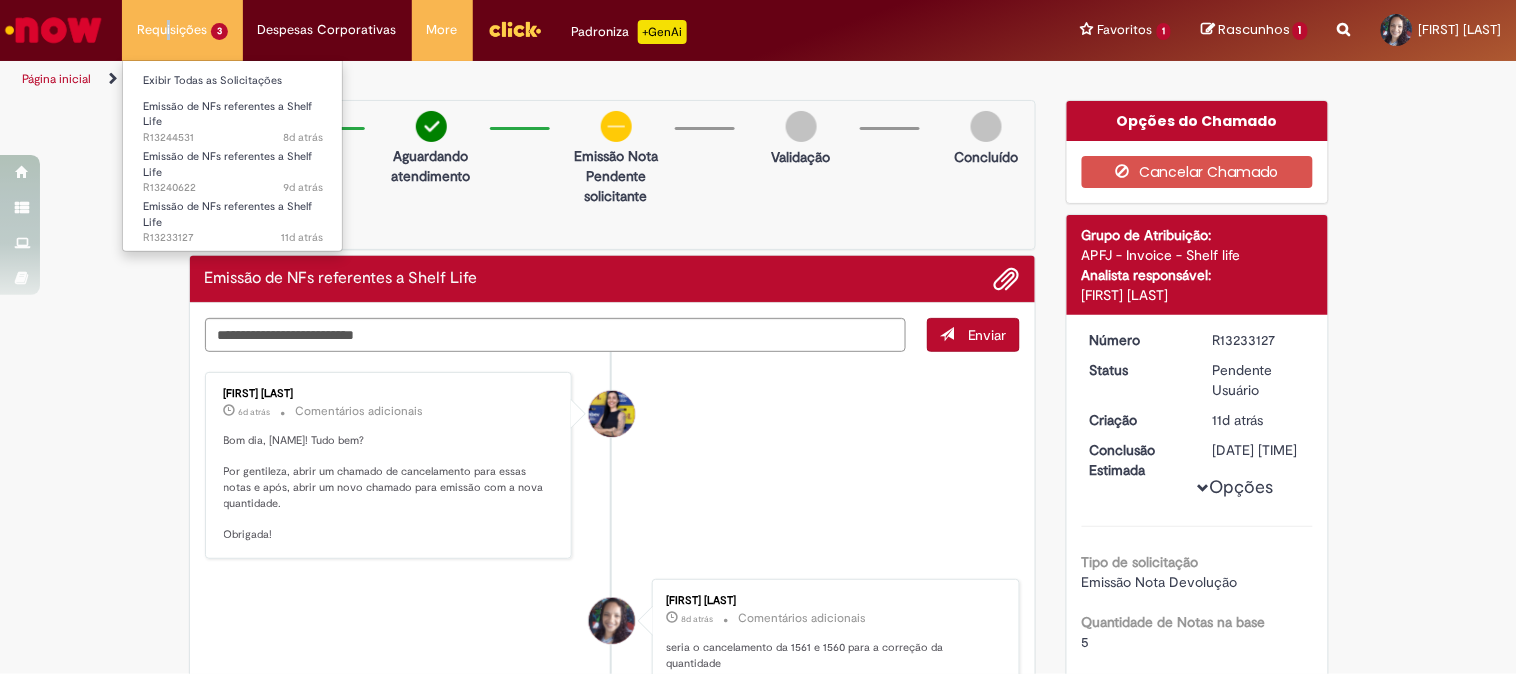 click on "Requisições   3
Exibir Todas as Solicitações
Emissão de NFs referentes a Shelf Life
8d atrás 8 dias atrás  [REFERENCE]
Emissão de NFs referentes a Shelf Life
9d atrás 9 dias atrás  [REFERENCE]
Emissão de NFs referentes a Shelf Life
11d atrás 11 dias atrás  [REFERENCE]" at bounding box center (182, 30) 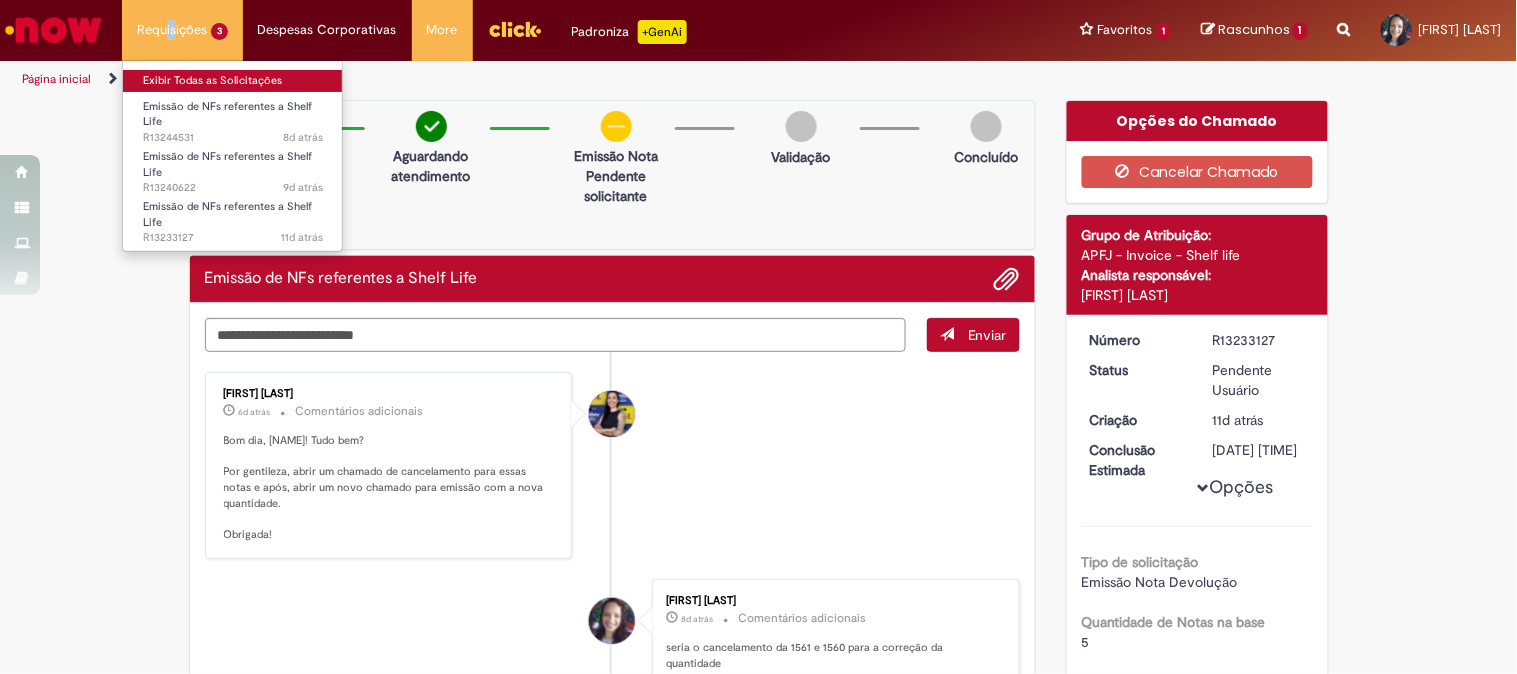 click on "Exibir Todas as Solicitações" at bounding box center (233, 81) 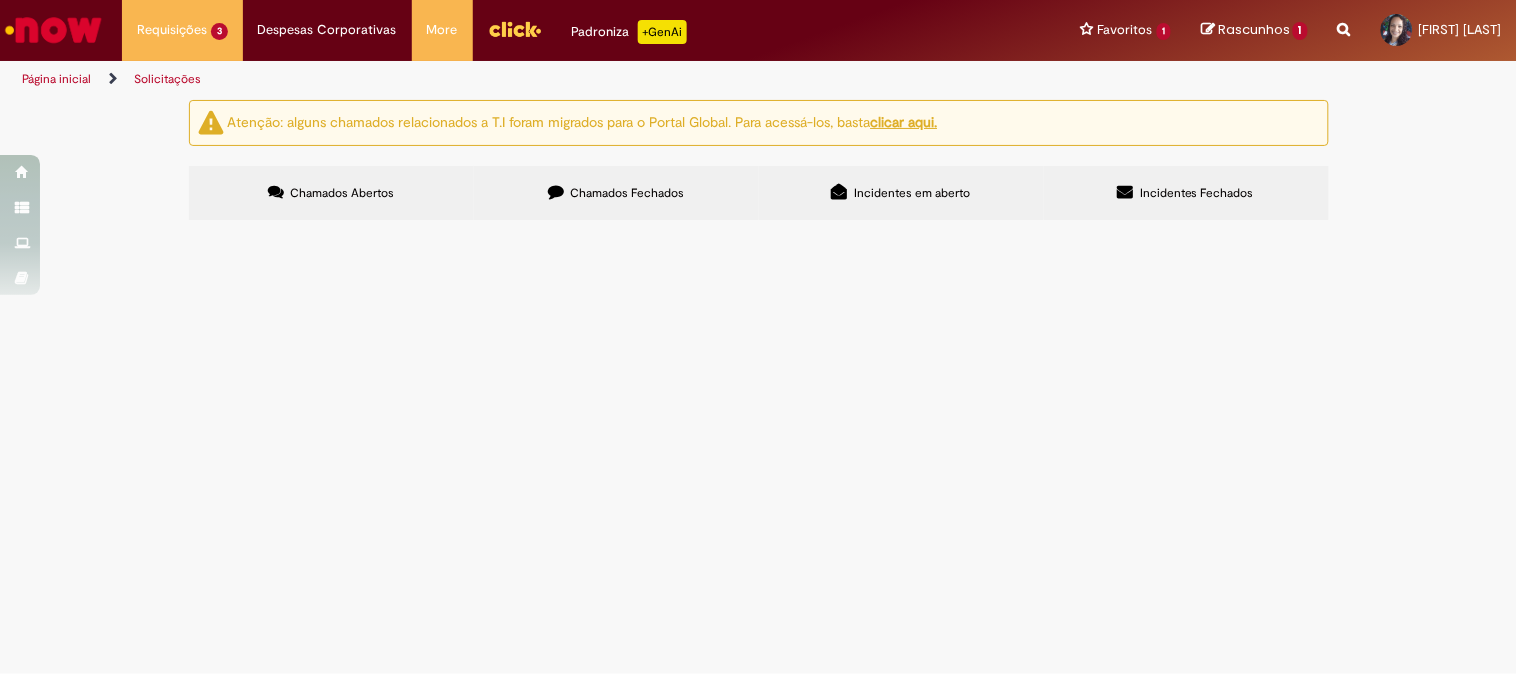 click on "Chamados Abertos" at bounding box center (342, 193) 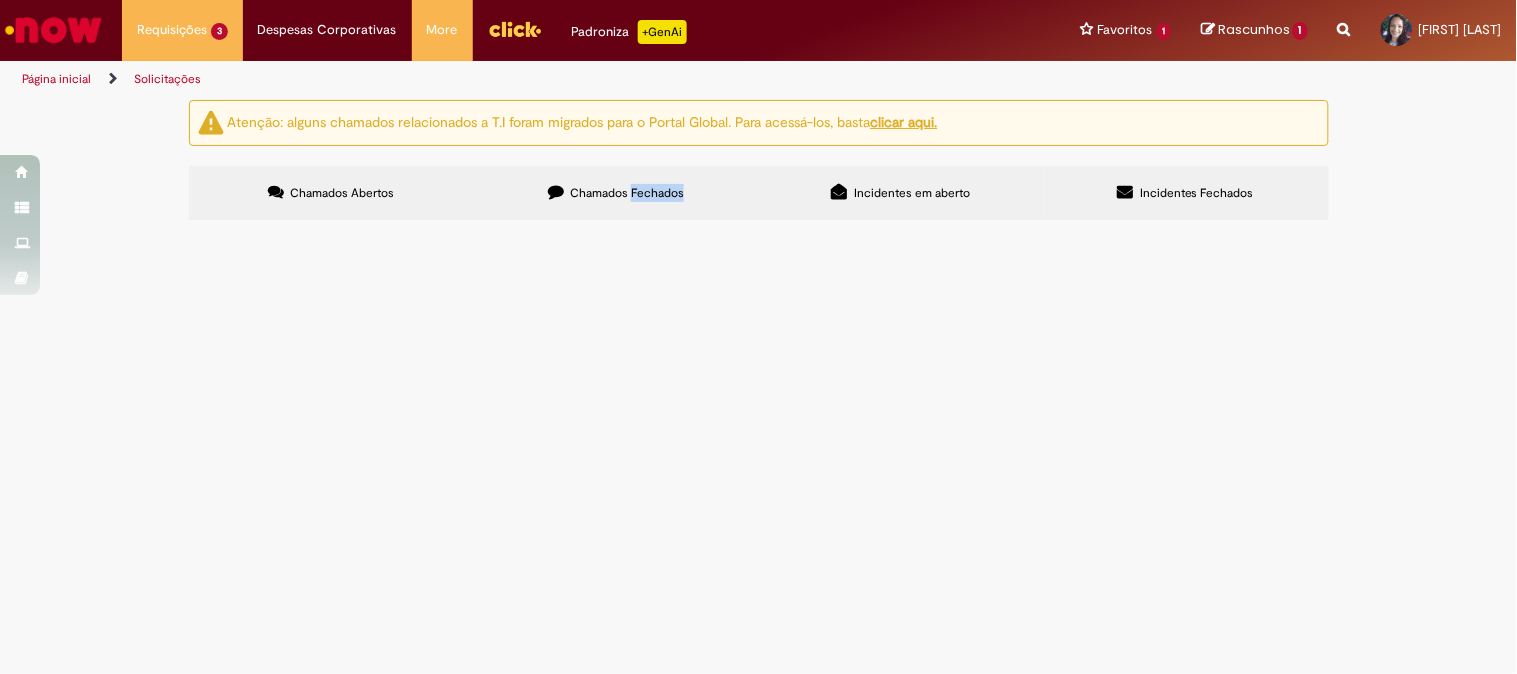 click on "Chamados Fechados" at bounding box center [627, 193] 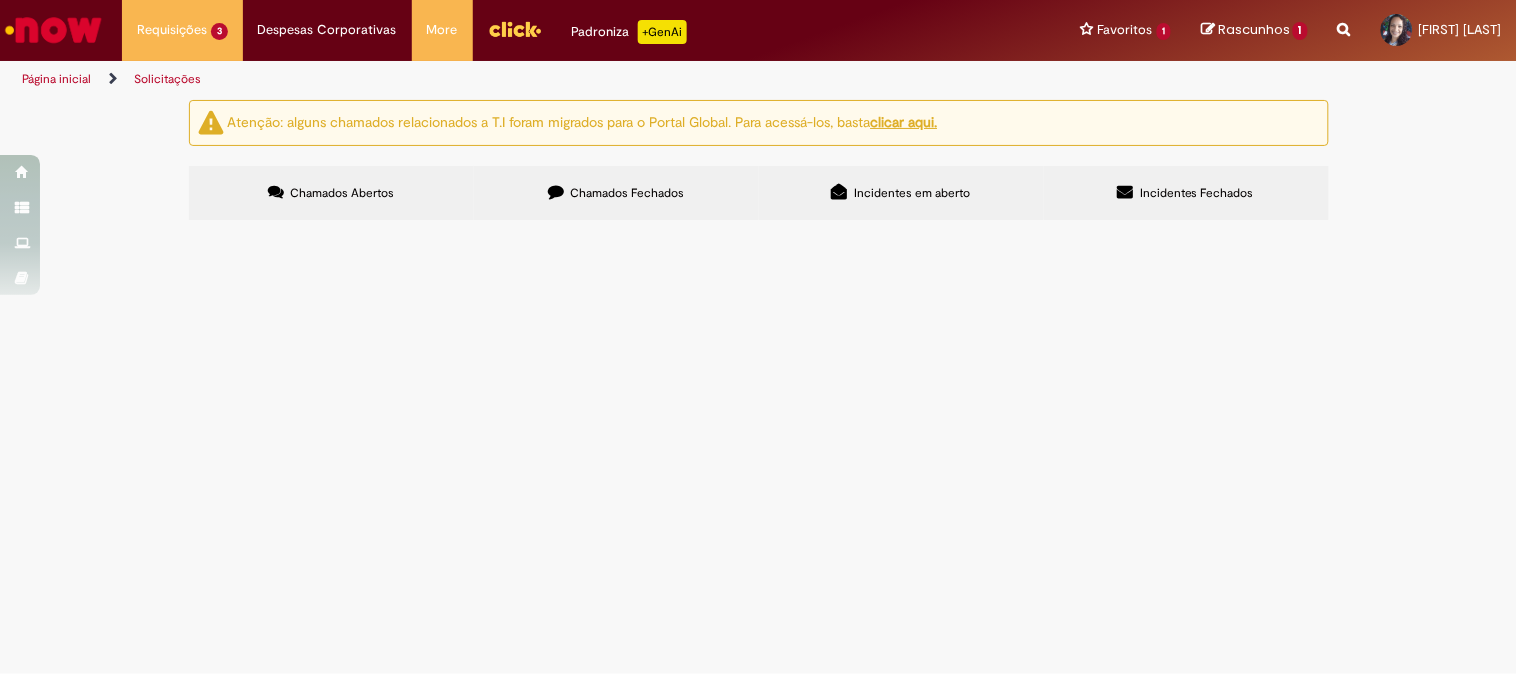 click on "Chamados Fechados" at bounding box center (627, 193) 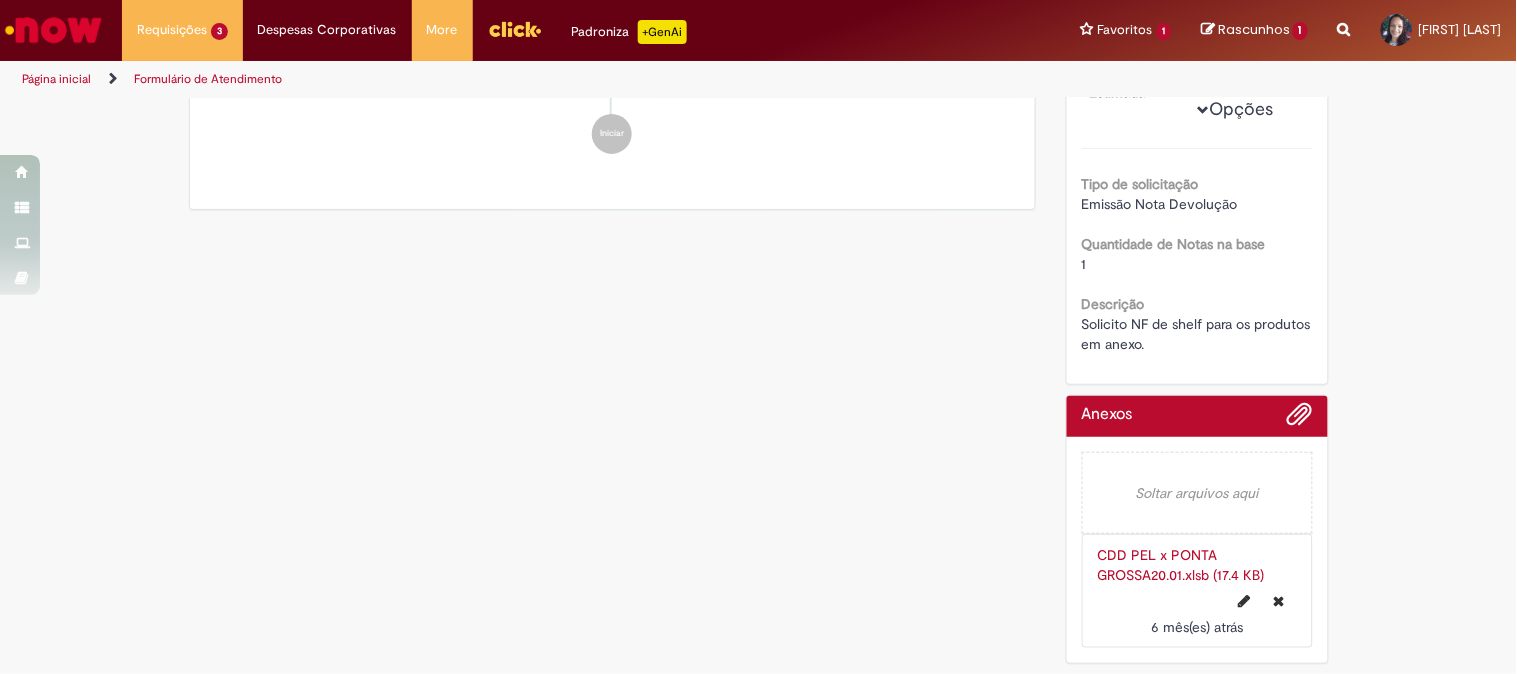 click on "Verificar Código de Barras
Emissão de NFs referentes a Shelf Life
Enviar
[FIRST] [LAST]
6 mês(es) atrás 6 meses atrás
Ola! Recebemos seu chamado [REFERENCE] e em breve estaremos atuando.
Iniciar
Detalhes do tíquete       Sua solicitação foi enviada
Número
[REFERENCE]
Status
Cancelado
Criação
6 mês(es) atrás 6 meses atrás" at bounding box center (759, 295) 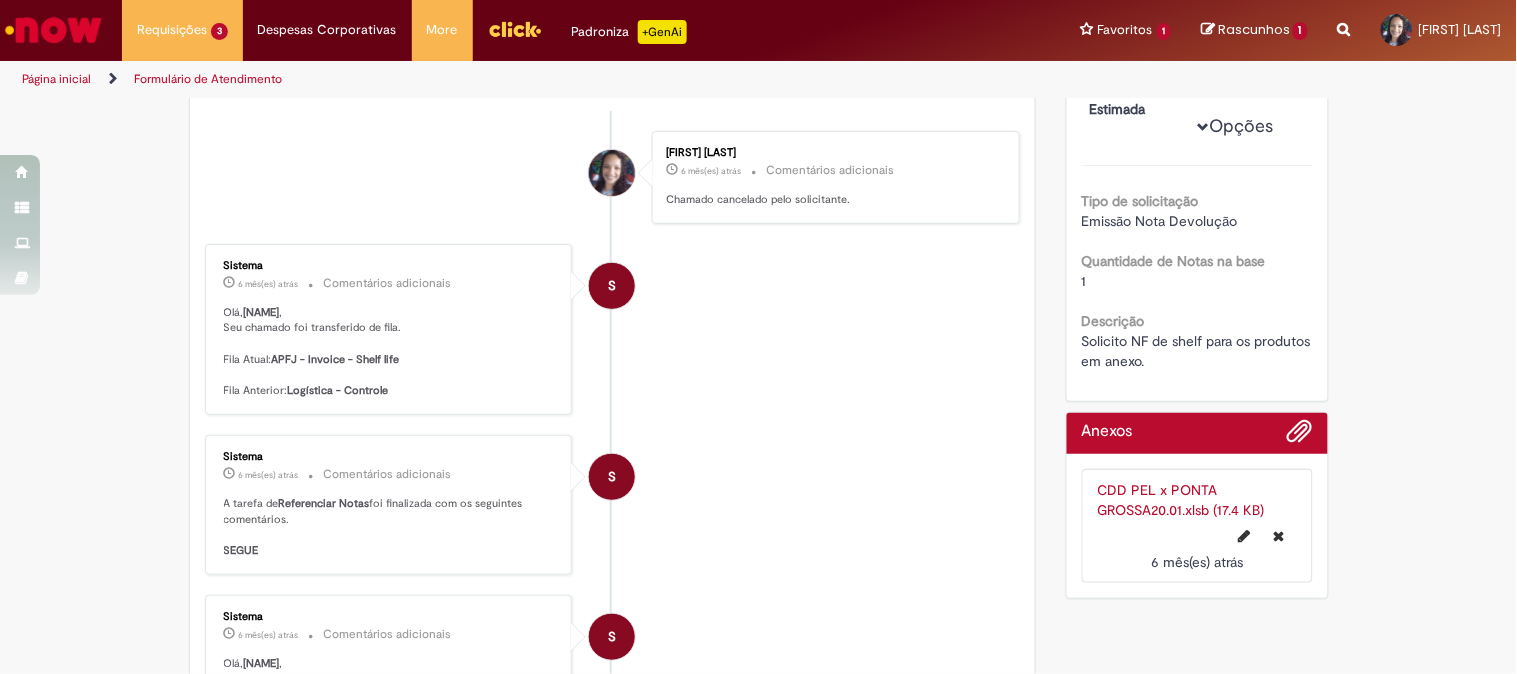 scroll, scrollTop: 0, scrollLeft: 0, axis: both 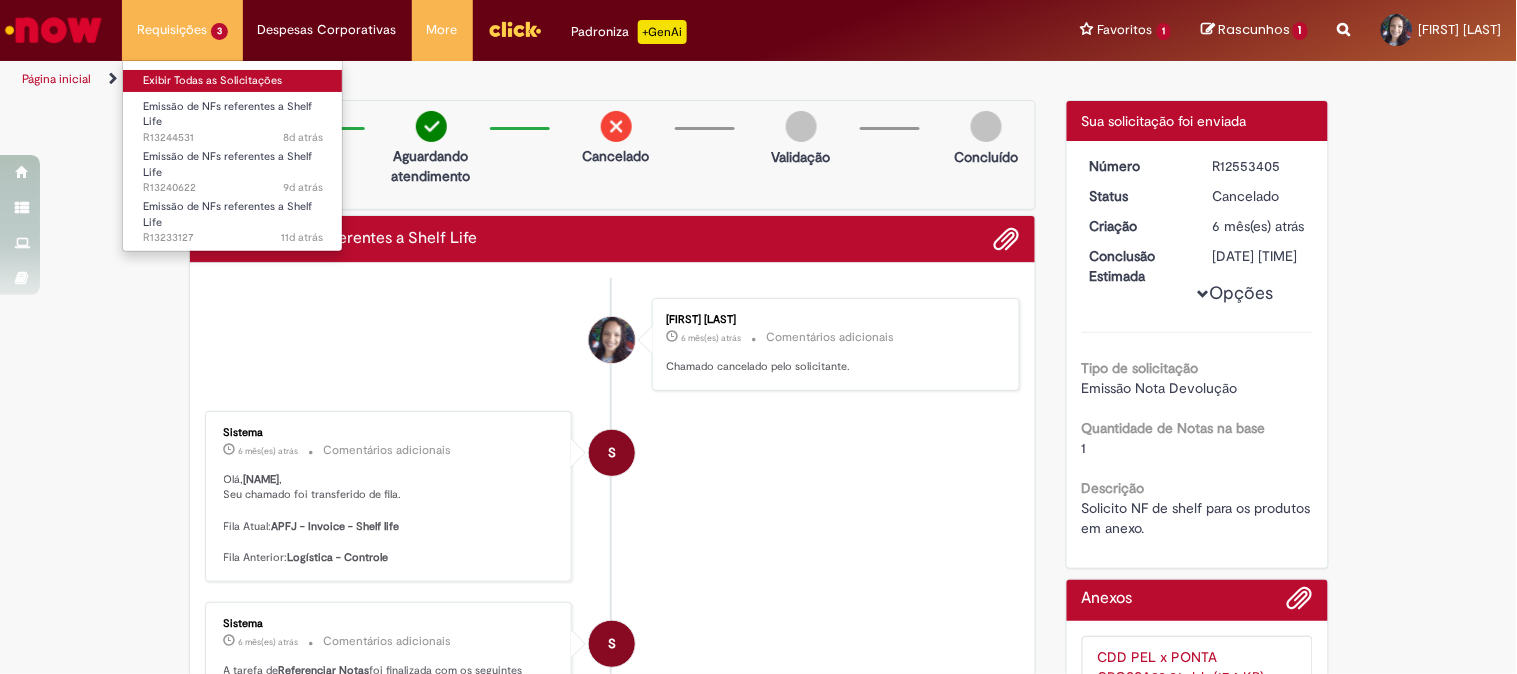 click on "Exibir Todas as Solicitações" at bounding box center [233, 81] 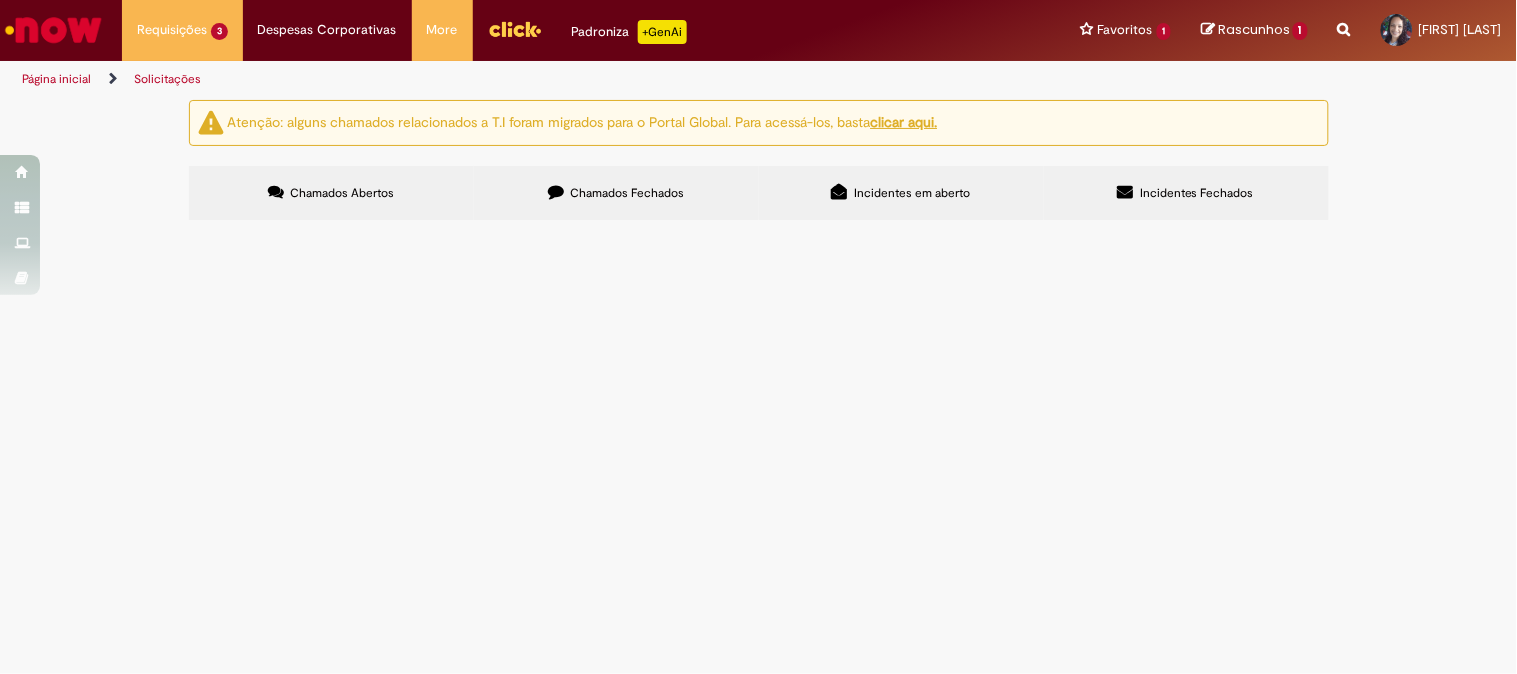 click on "Chamados Fechados" at bounding box center [616, 193] 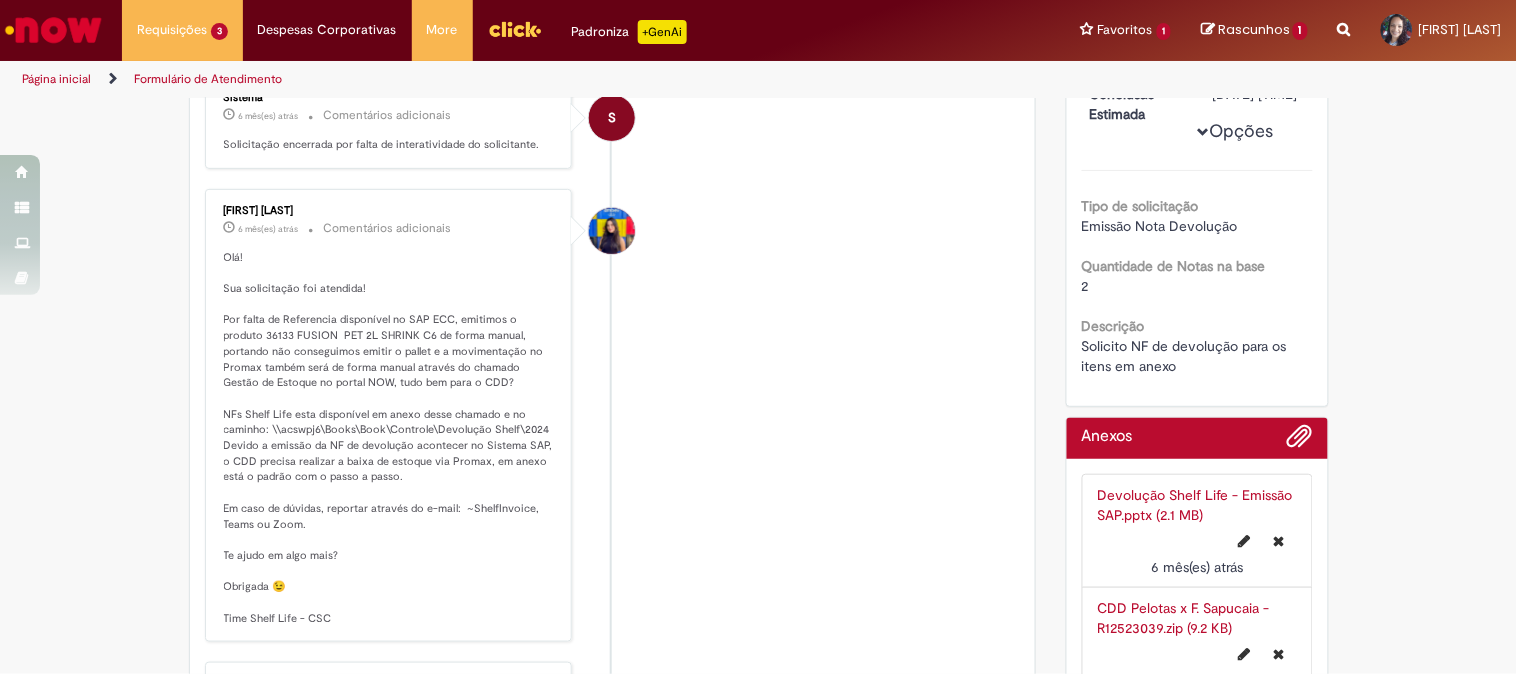 scroll, scrollTop: 666, scrollLeft: 0, axis: vertical 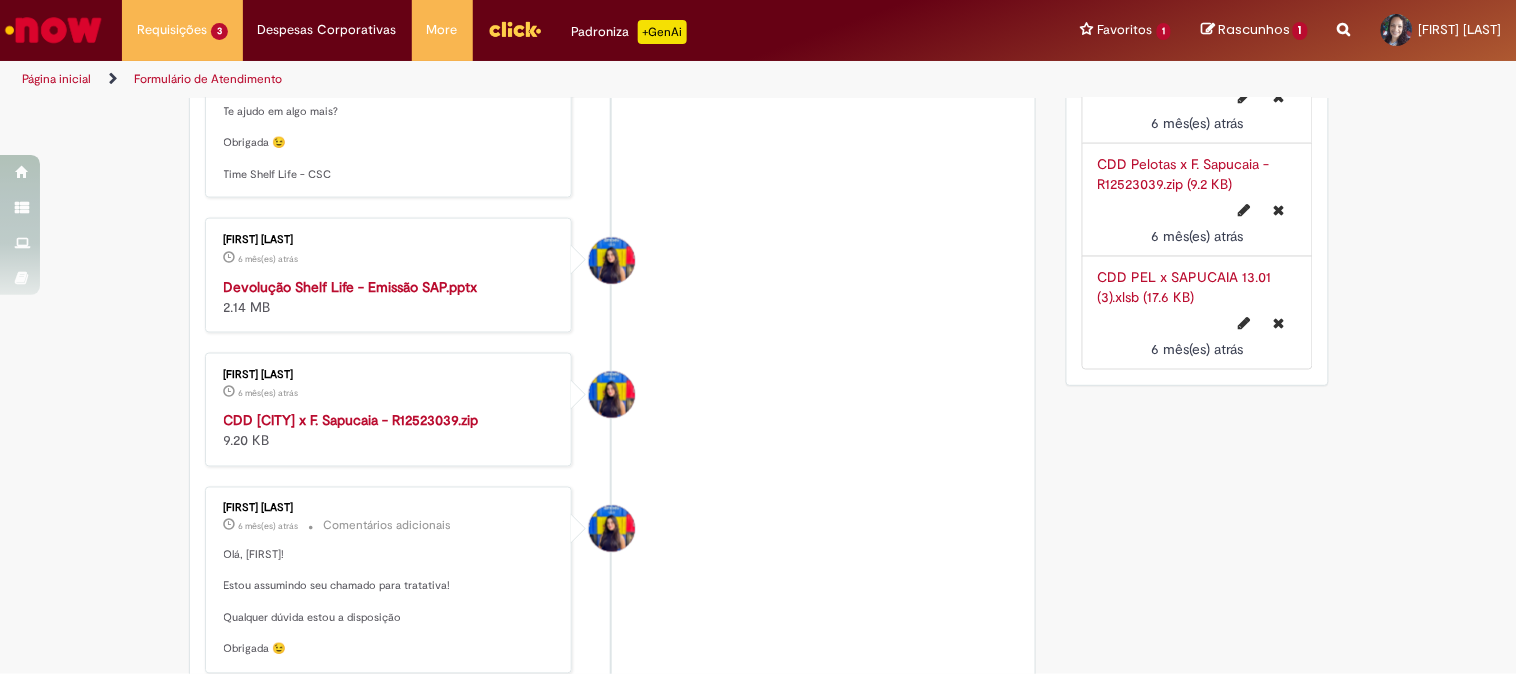click on "CDD [CITY] x F. Sapucaia - R12523039.zip" at bounding box center [351, 421] 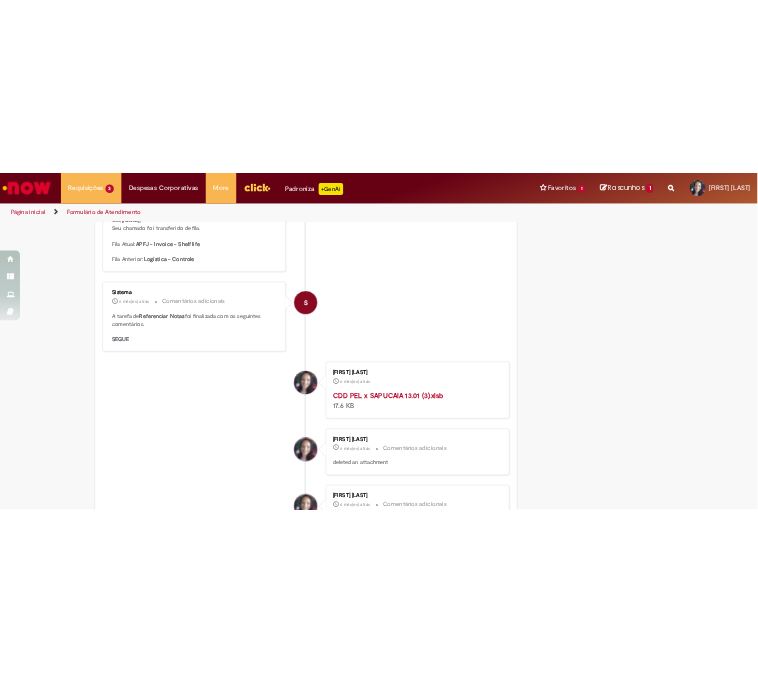 scroll, scrollTop: 2007, scrollLeft: 0, axis: vertical 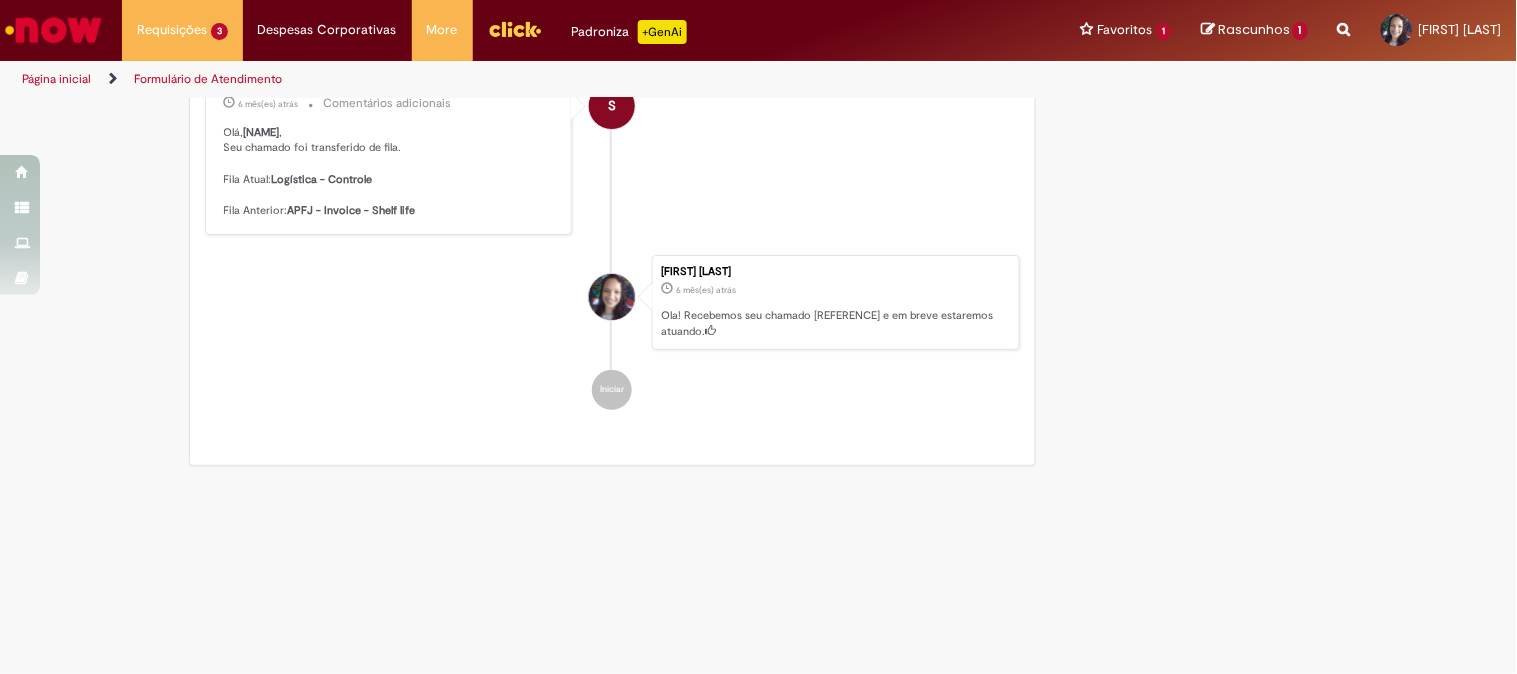 drag, startPoint x: 295, startPoint y: 490, endPoint x: 318, endPoint y: 467, distance: 32.526913 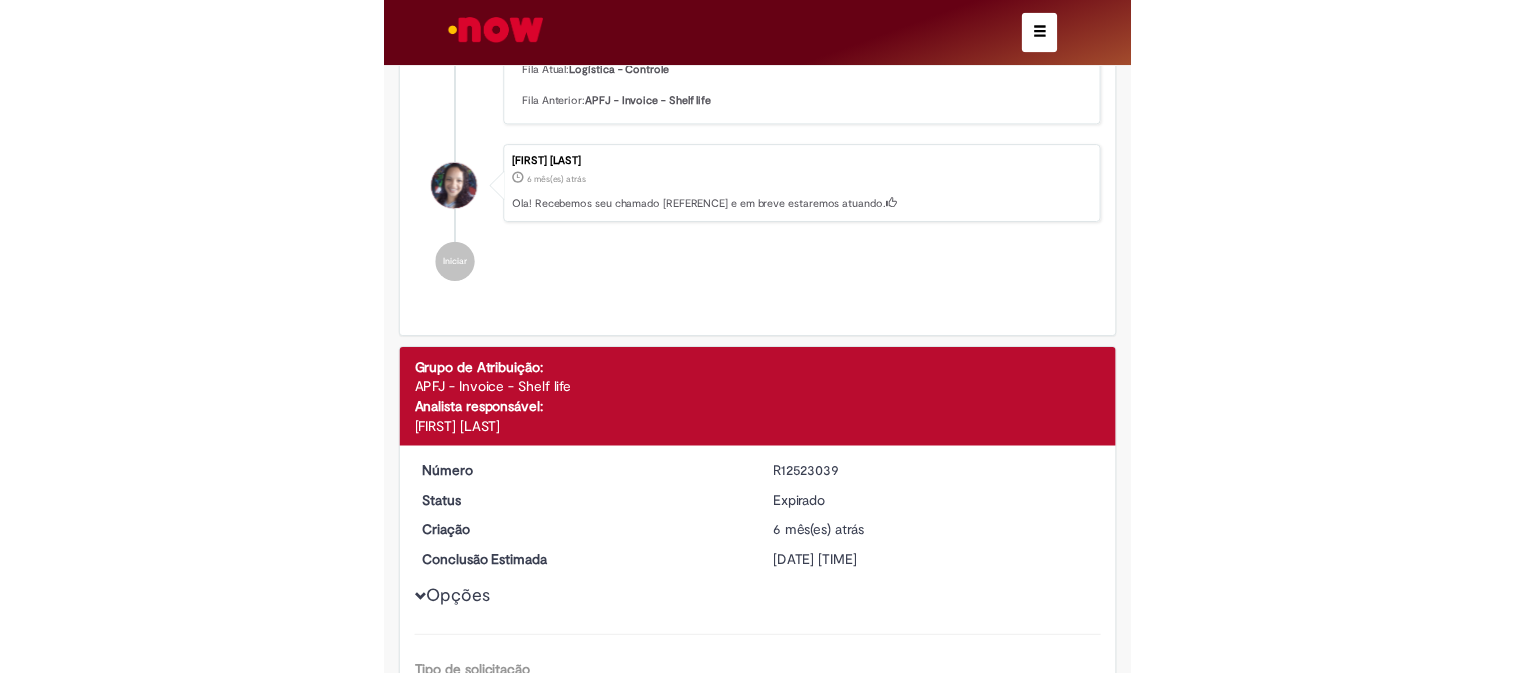 scroll, scrollTop: 2554, scrollLeft: 0, axis: vertical 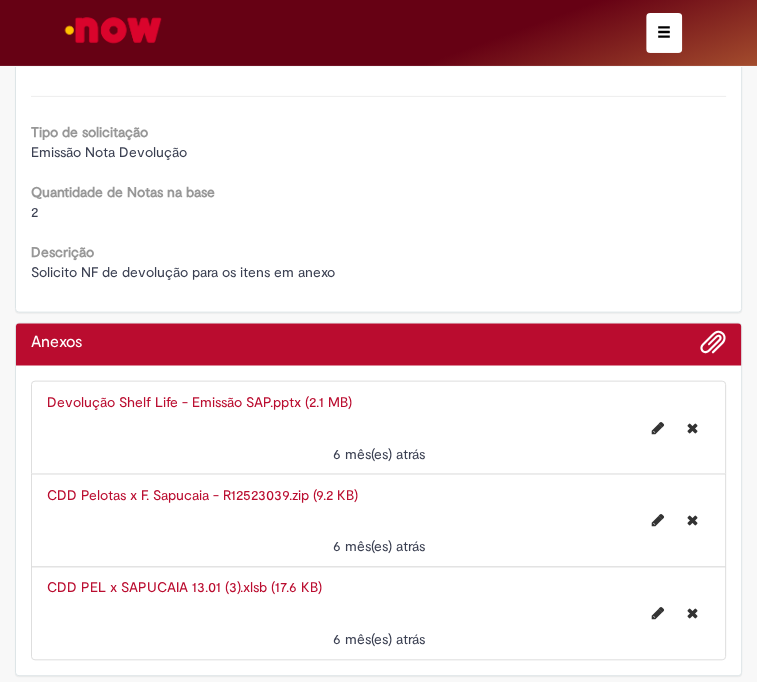 click on "CDD PEL x SAPUCAIA 13.01 (3).xlsb (17.6 KB)" at bounding box center [184, 588] 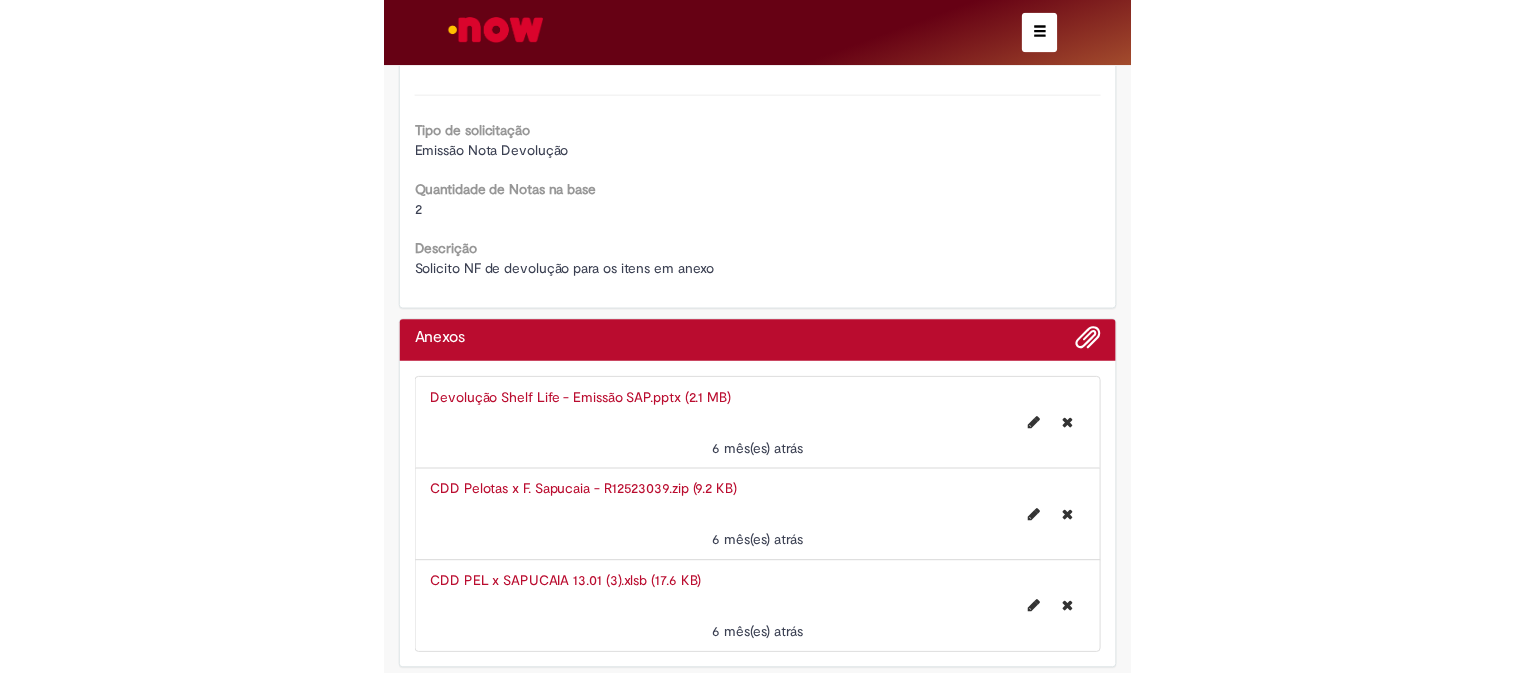 scroll, scrollTop: 2007, scrollLeft: 0, axis: vertical 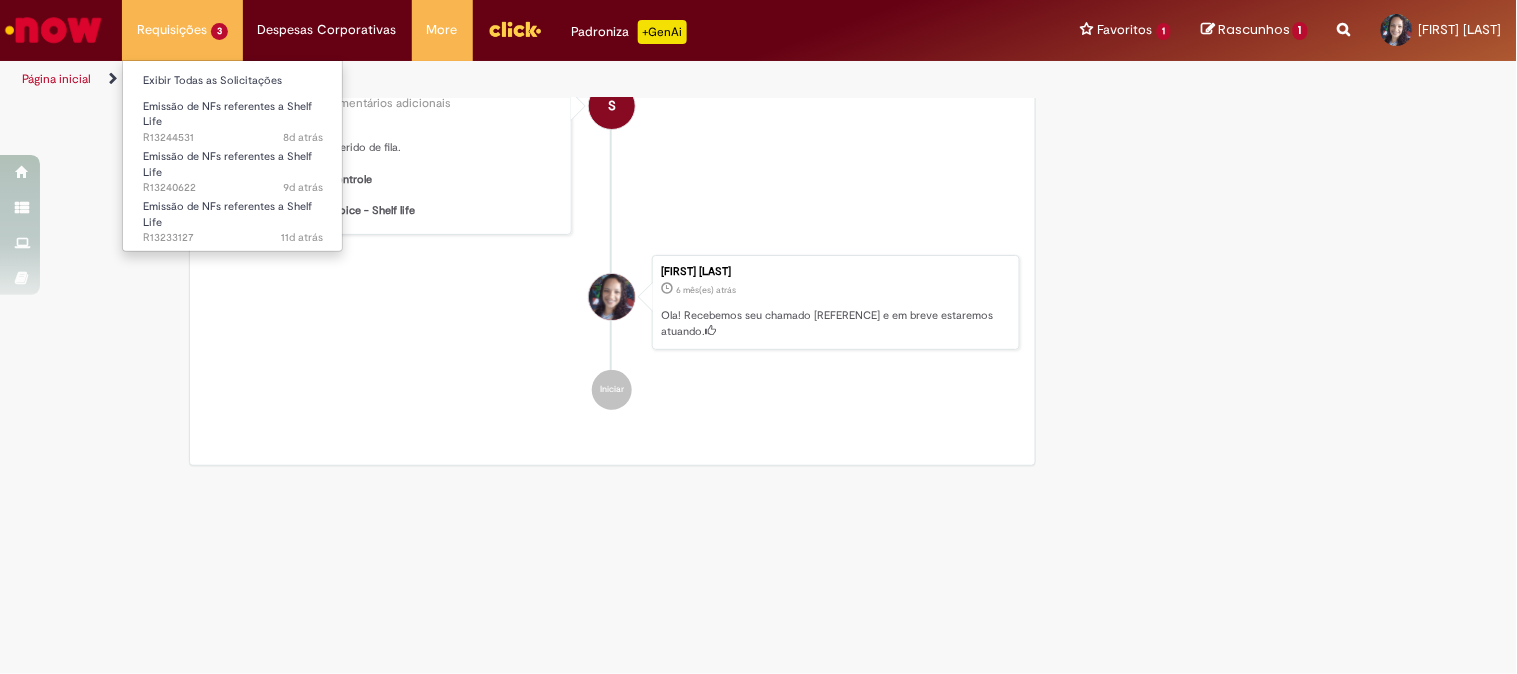 drag, startPoint x: 198, startPoint y: 33, endPoint x: 208, endPoint y: 36, distance: 10.440307 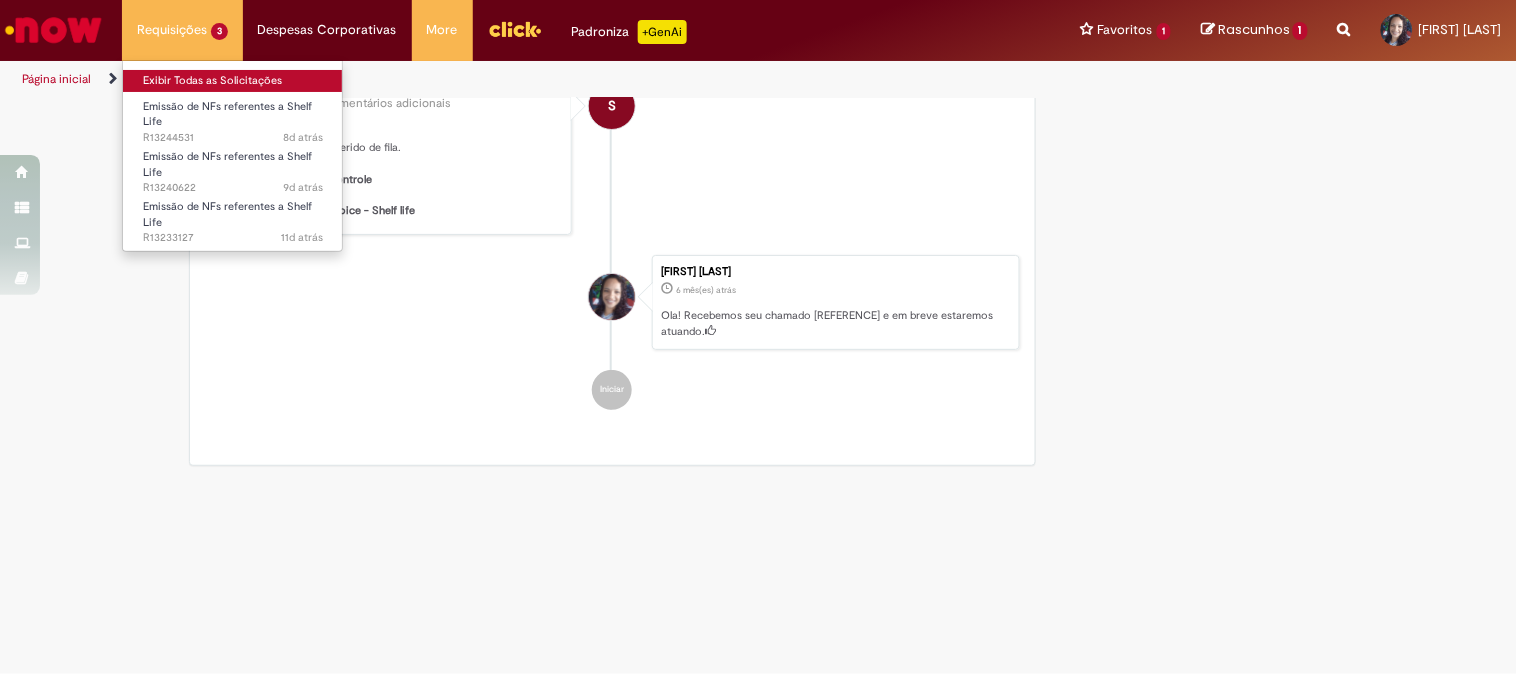 click on "Exibir Todas as Solicitações" at bounding box center [233, 81] 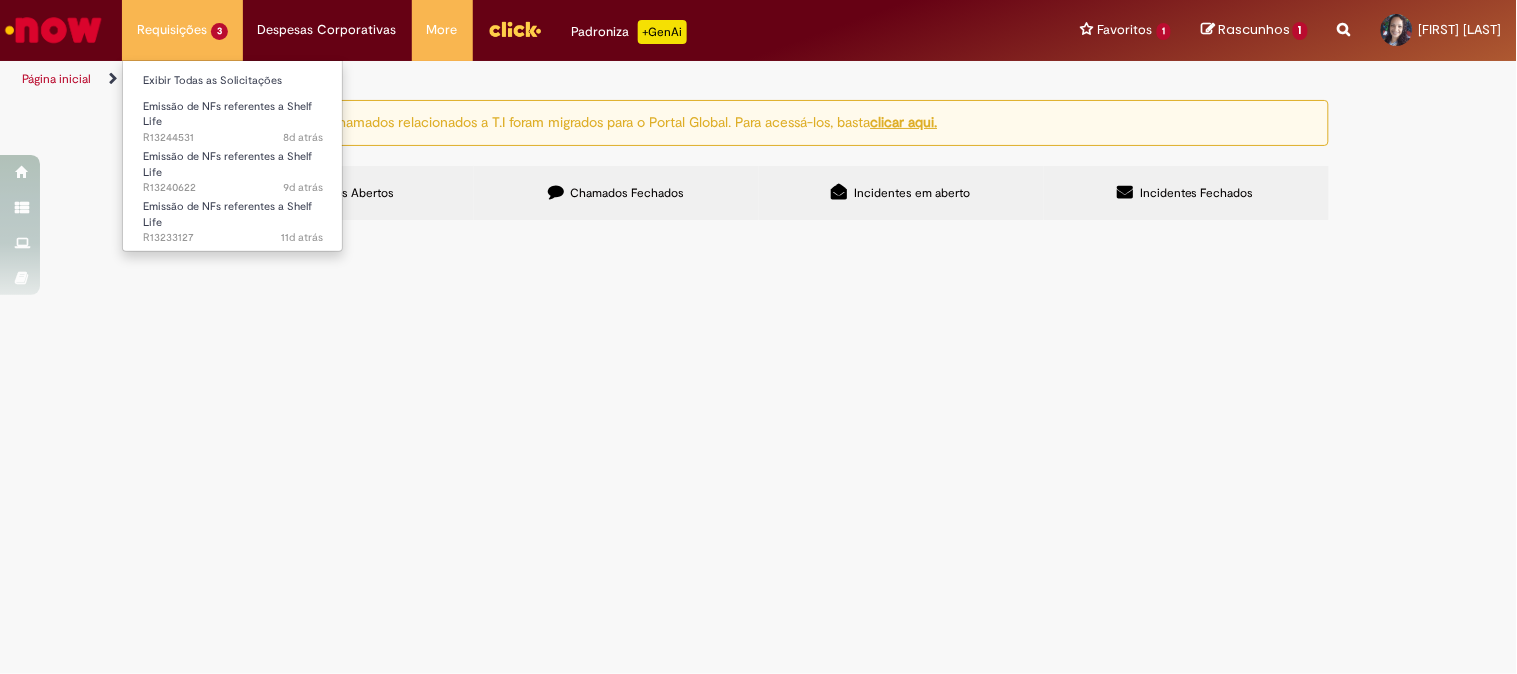 scroll, scrollTop: 0, scrollLeft: 0, axis: both 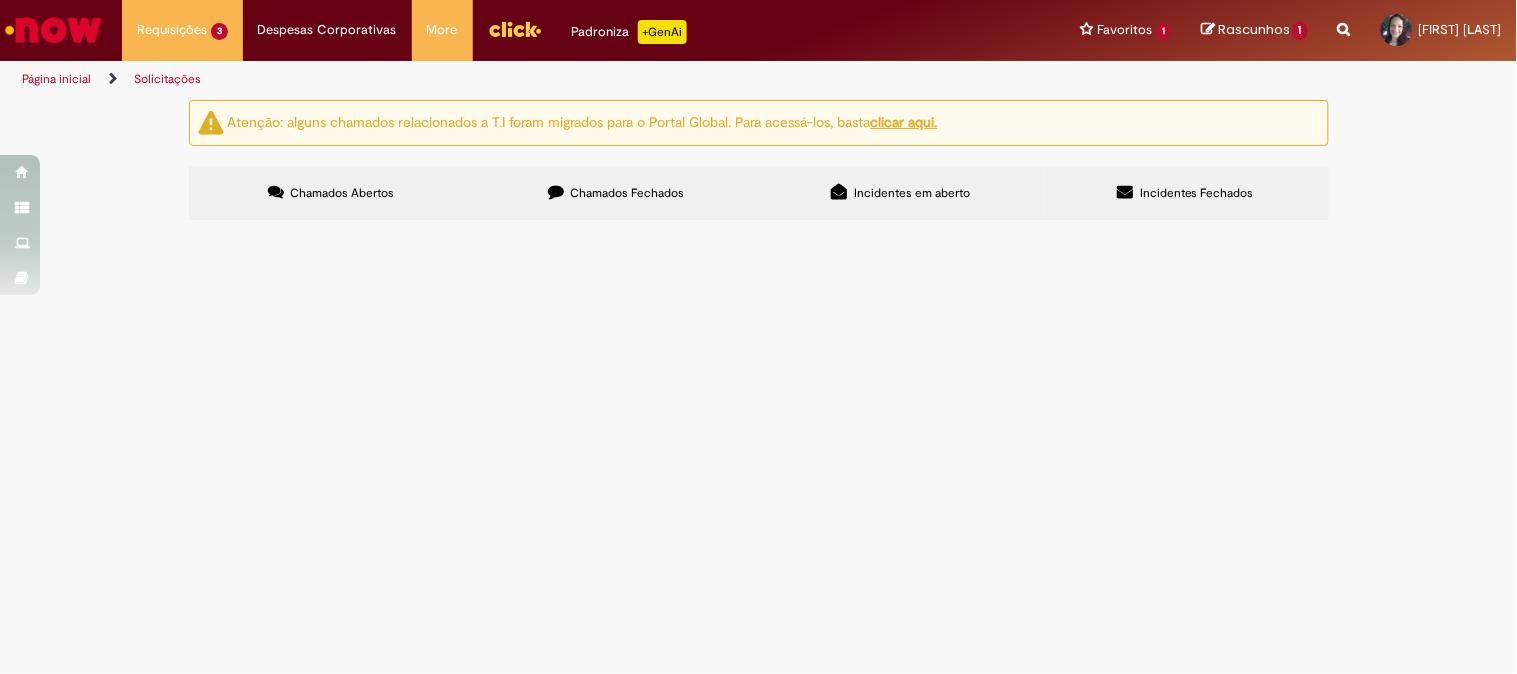 click on "Chamados Fechados" at bounding box center [627, 193] 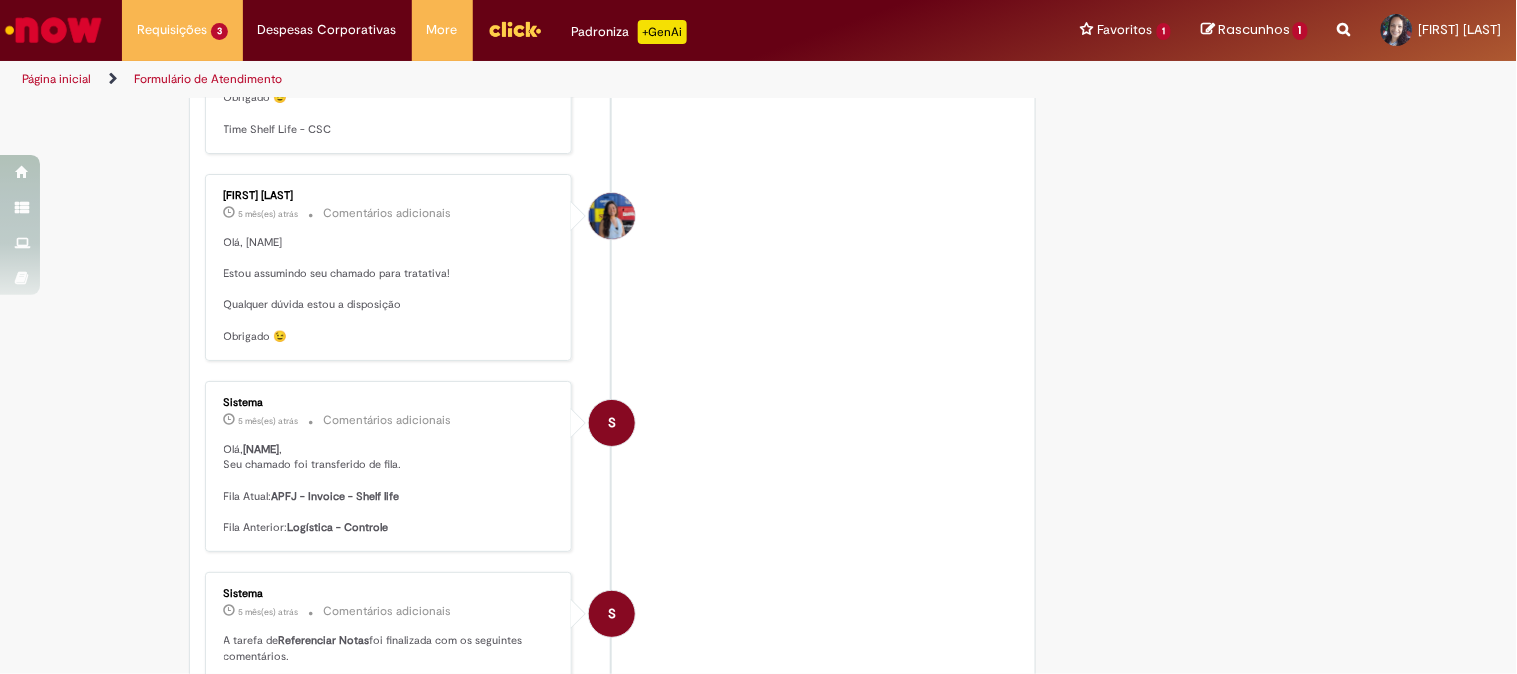 scroll, scrollTop: 1497, scrollLeft: 0, axis: vertical 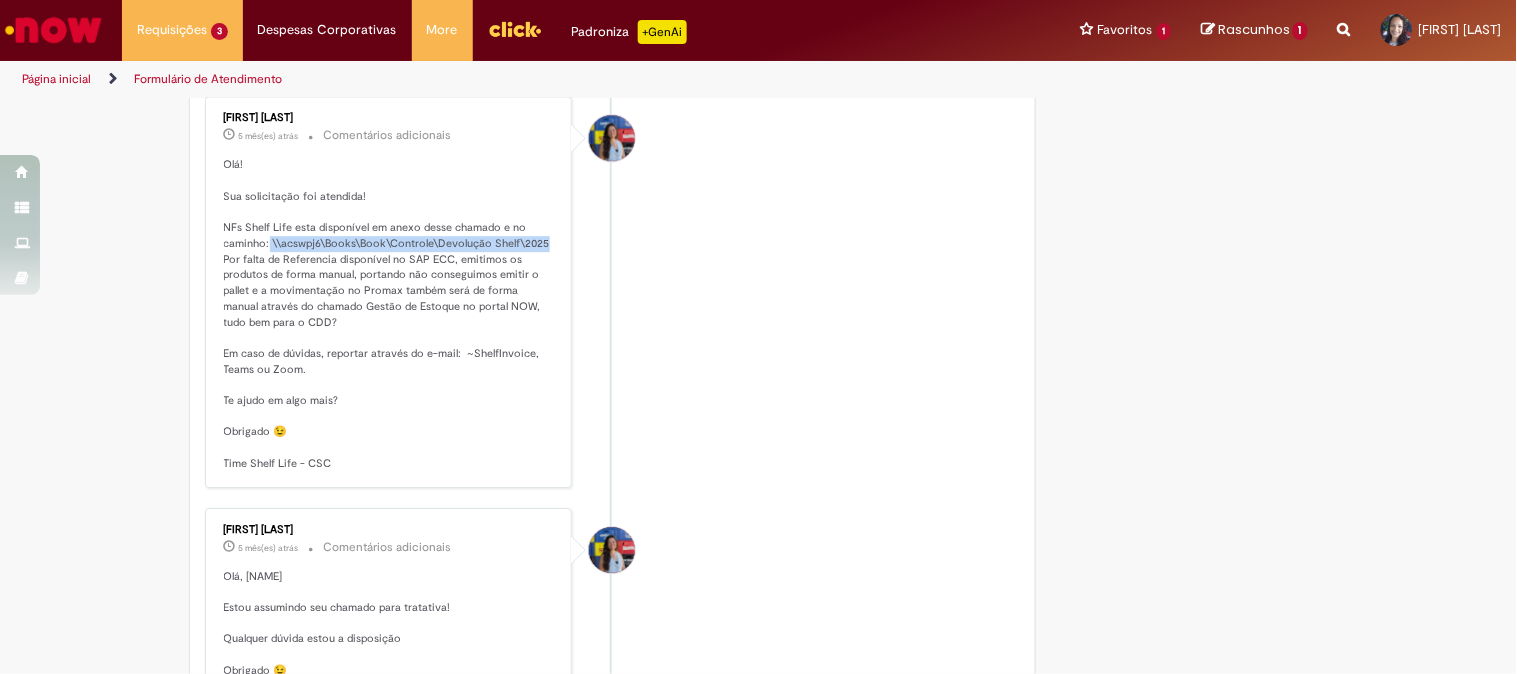 drag, startPoint x: 258, startPoint y: 238, endPoint x: 552, endPoint y: 242, distance: 294.02722 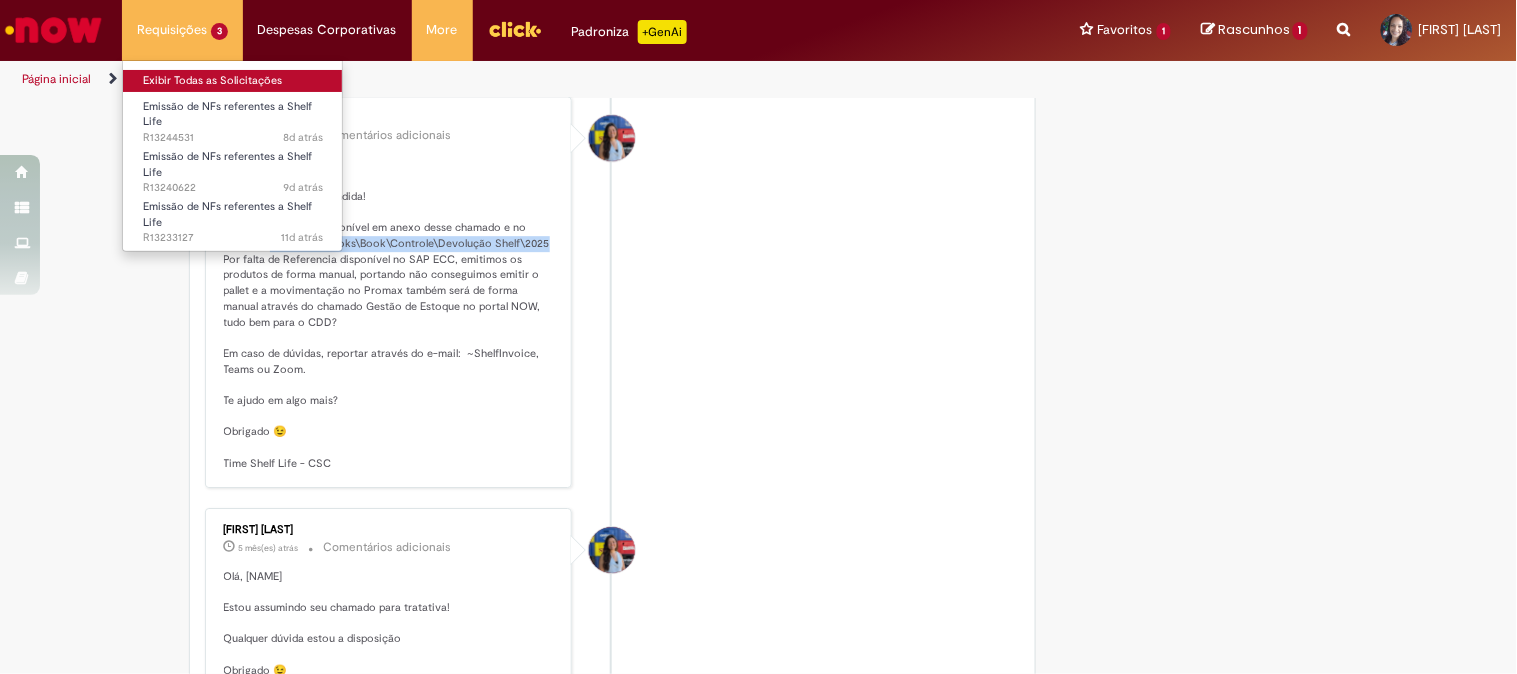 click on "Exibir Todas as Solicitações" at bounding box center (233, 81) 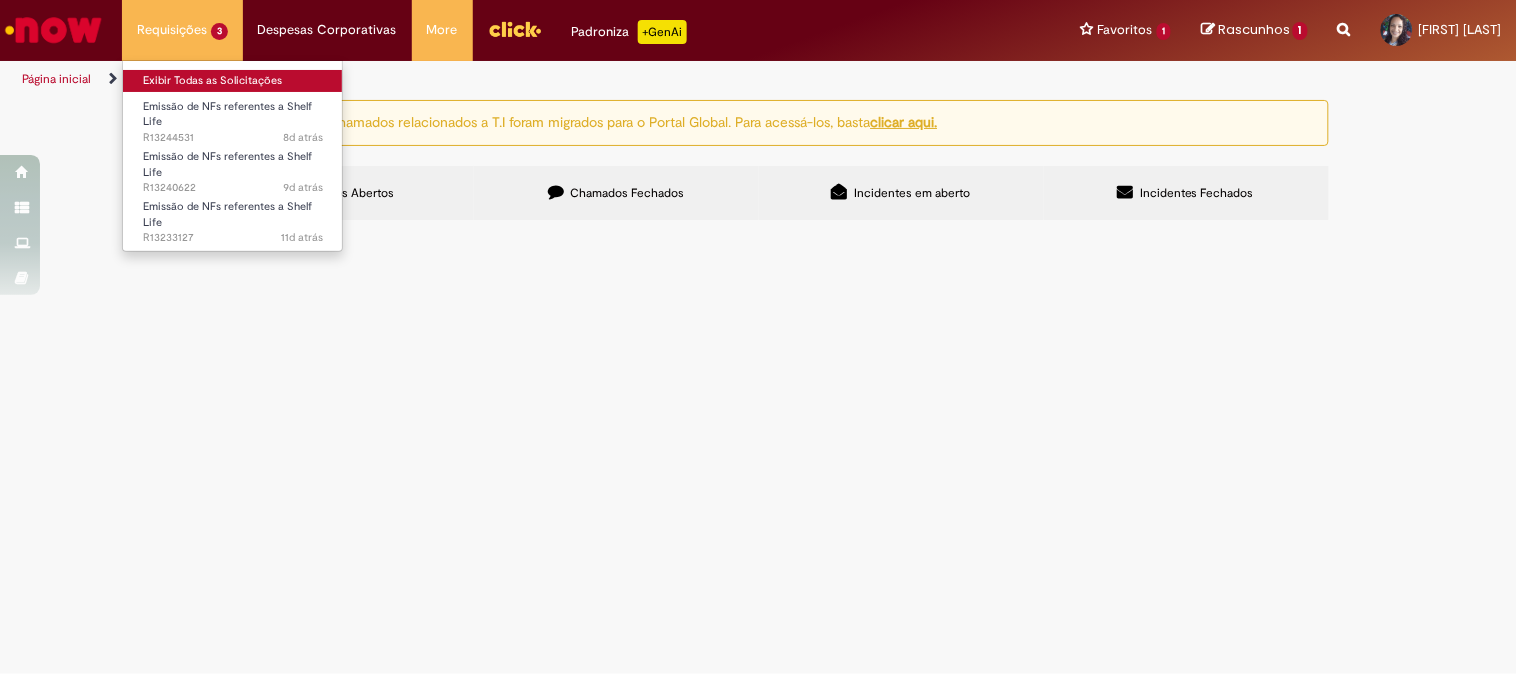 scroll, scrollTop: 0, scrollLeft: 0, axis: both 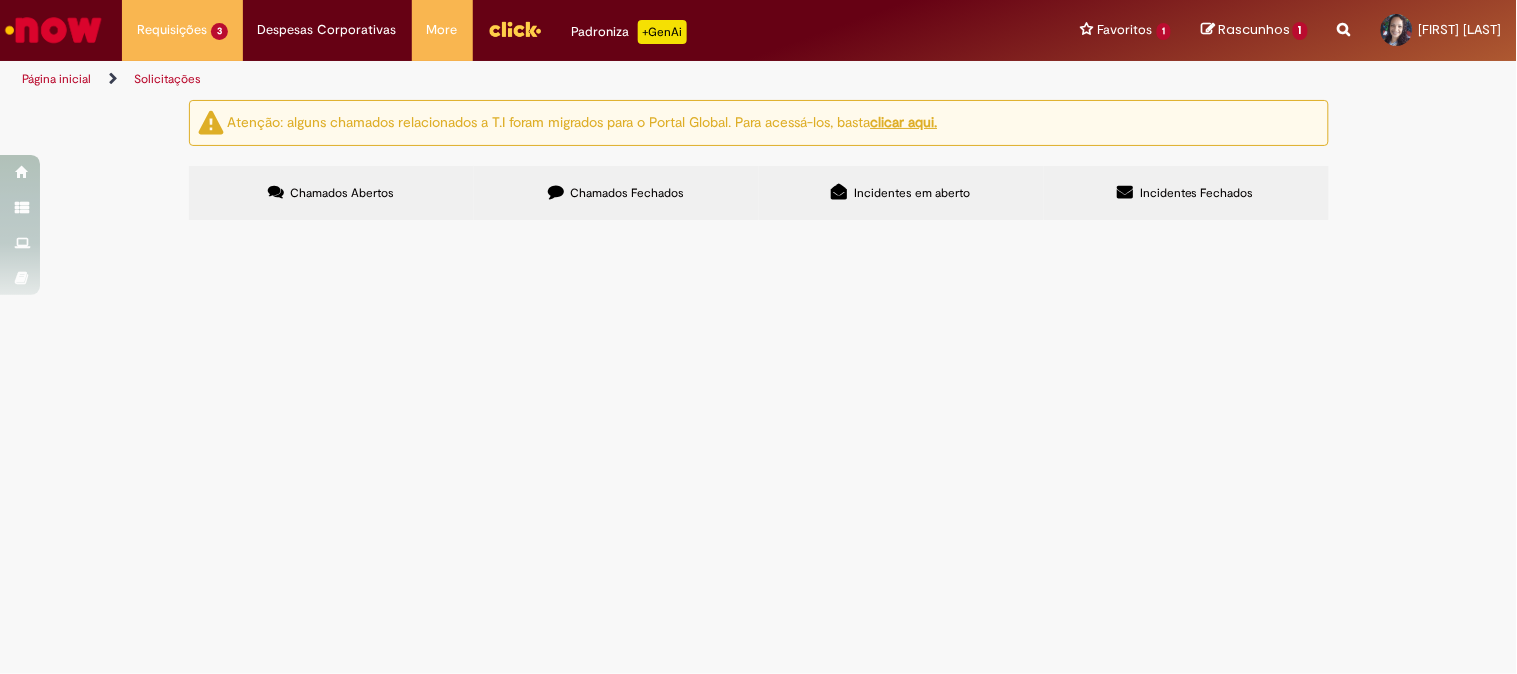 click on "Chamados Fechados" at bounding box center [627, 193] 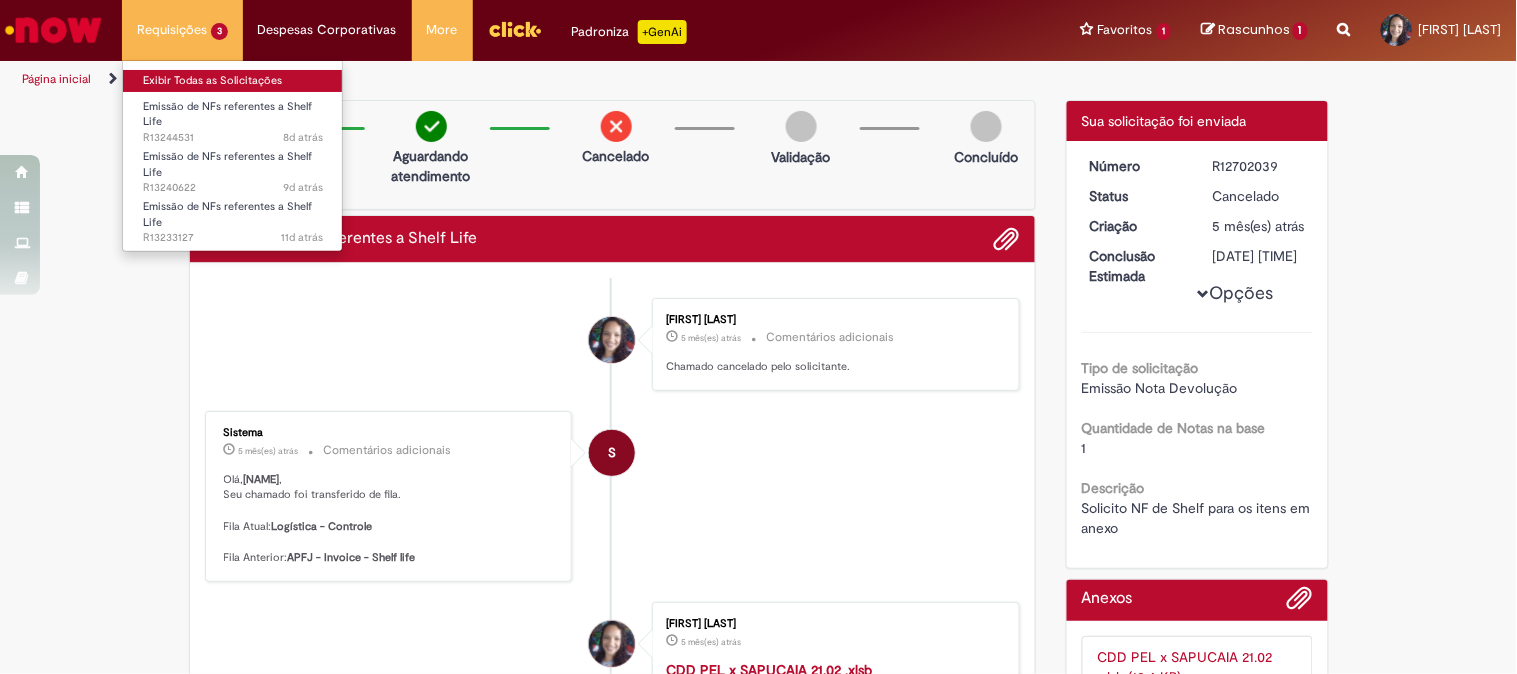 click on "Exibir Todas as Solicitações" at bounding box center (233, 81) 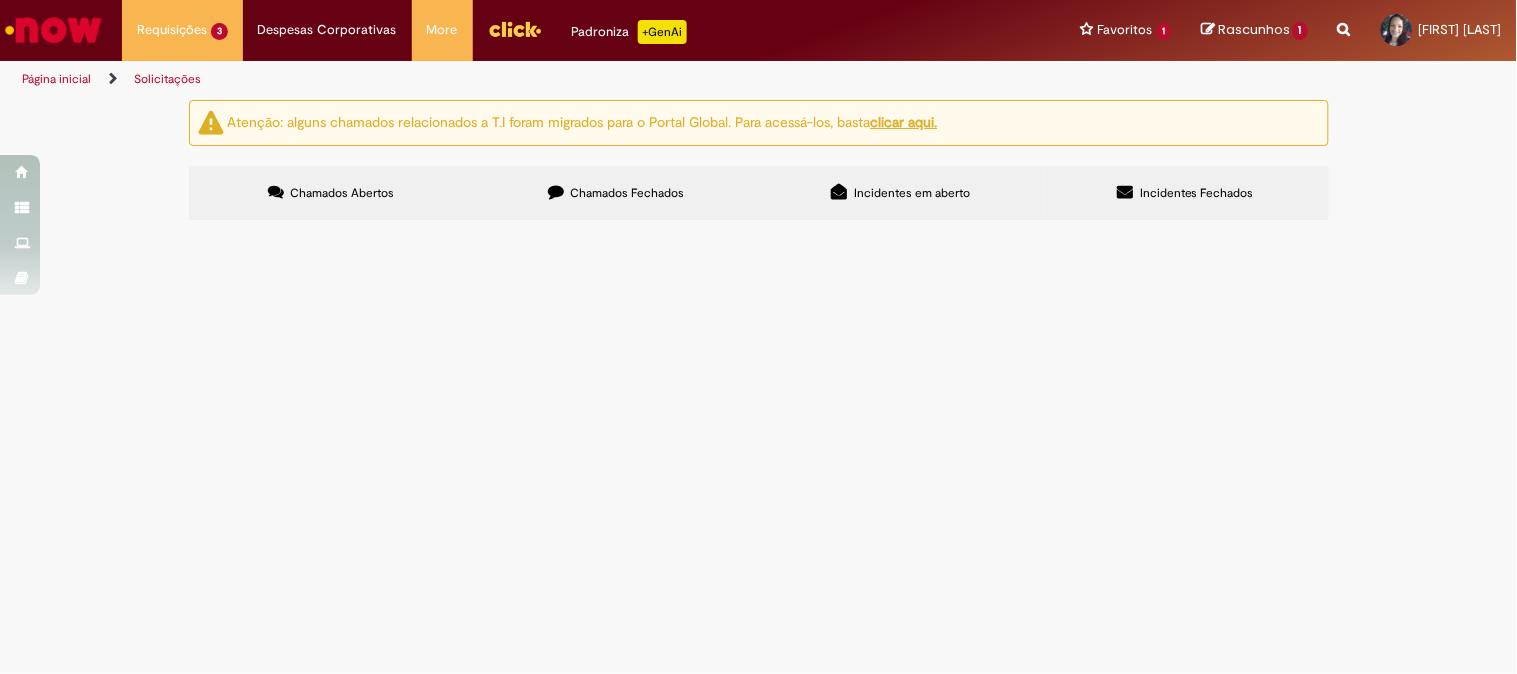 click on "Chamados Fechados" at bounding box center (627, 193) 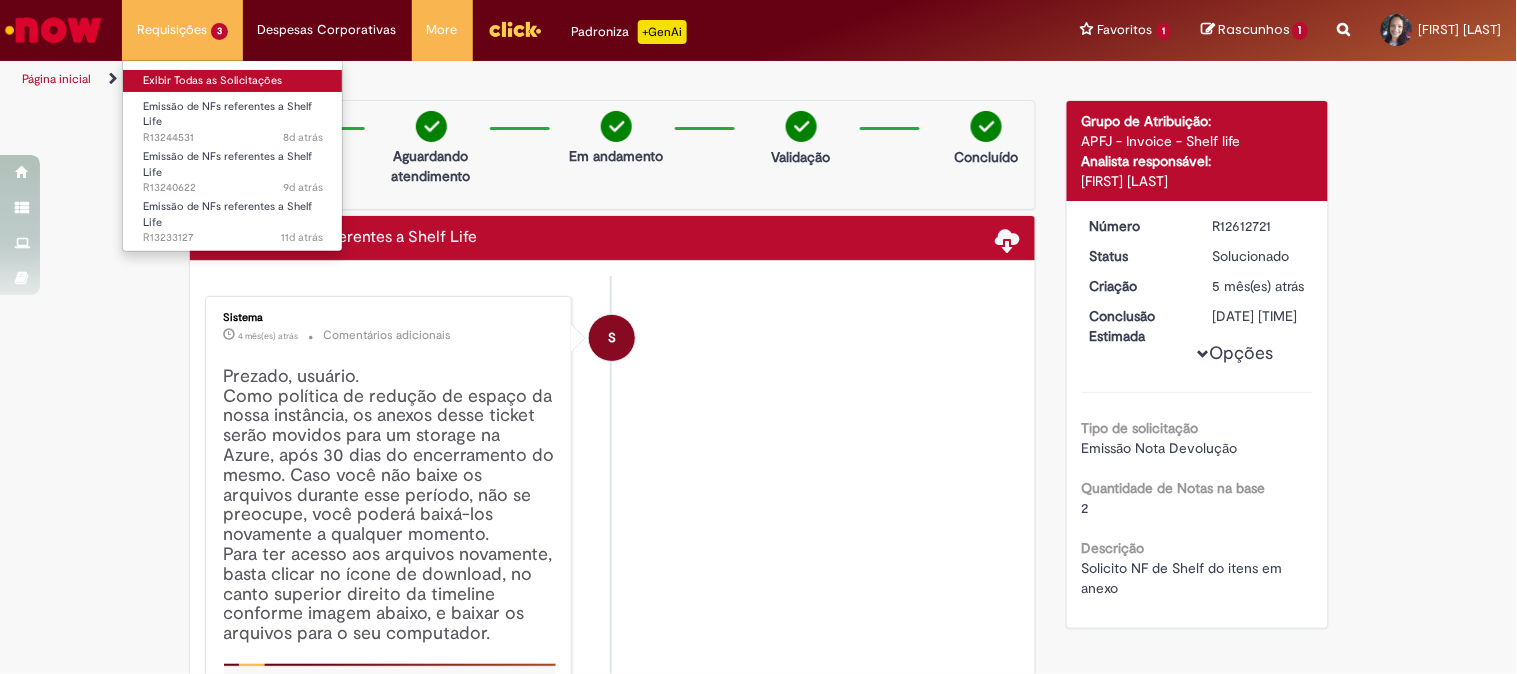 click on "Exibir Todas as Solicitações" at bounding box center (233, 81) 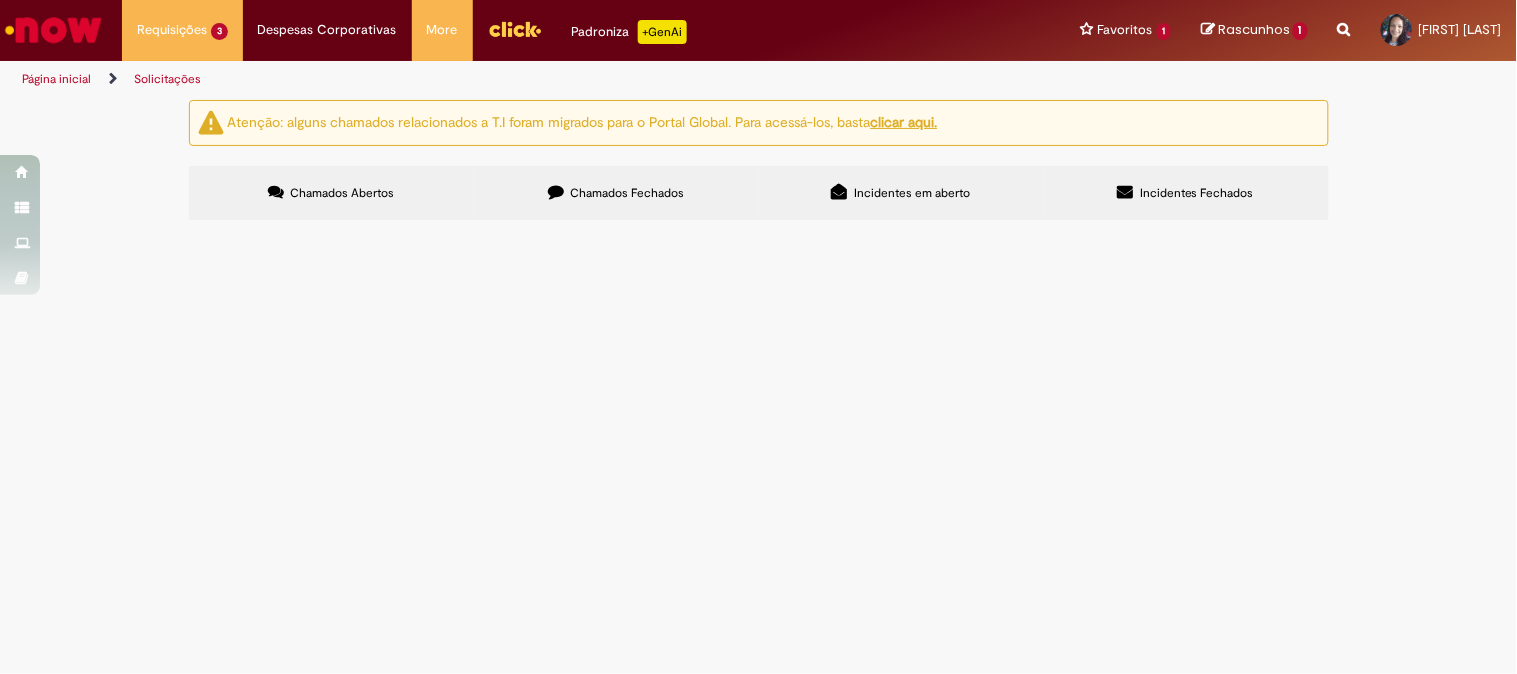 click on "Chamados Fechados" at bounding box center (627, 193) 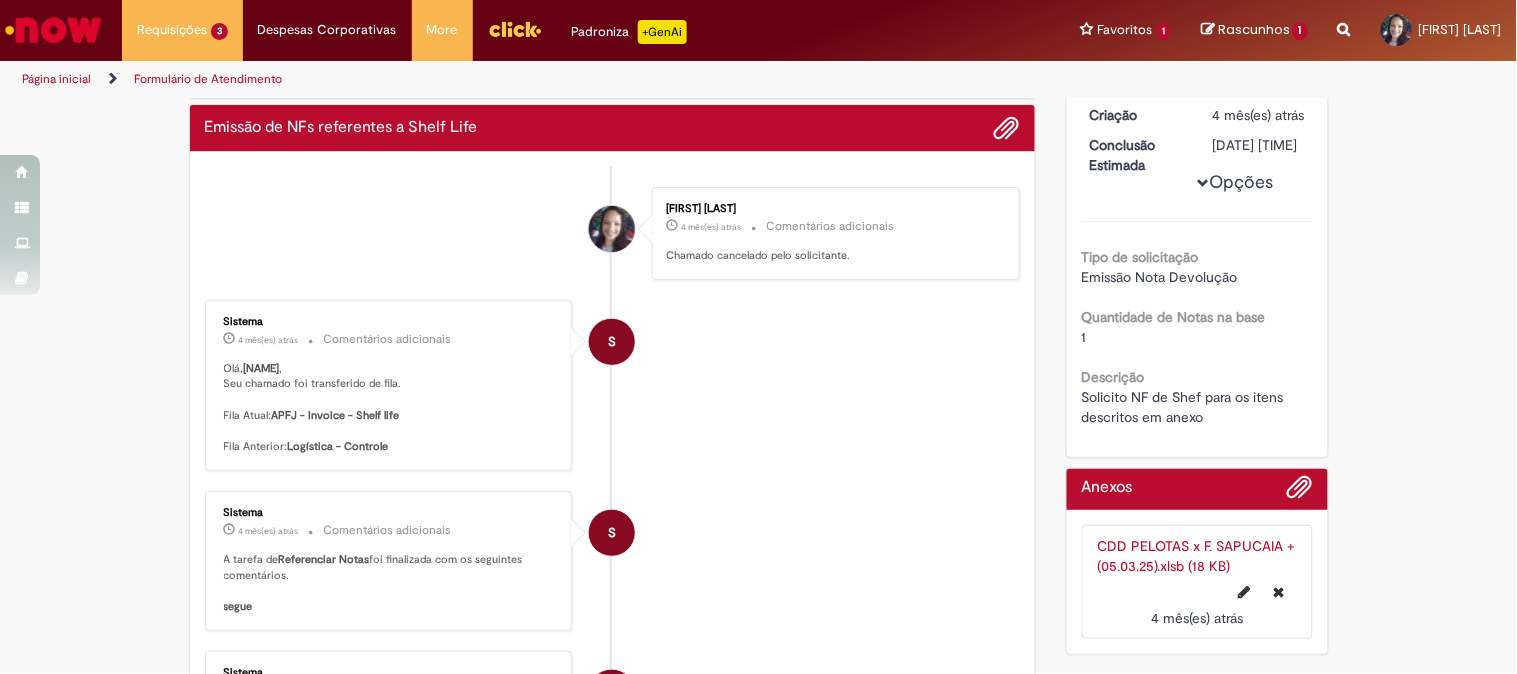 scroll, scrollTop: 0, scrollLeft: 0, axis: both 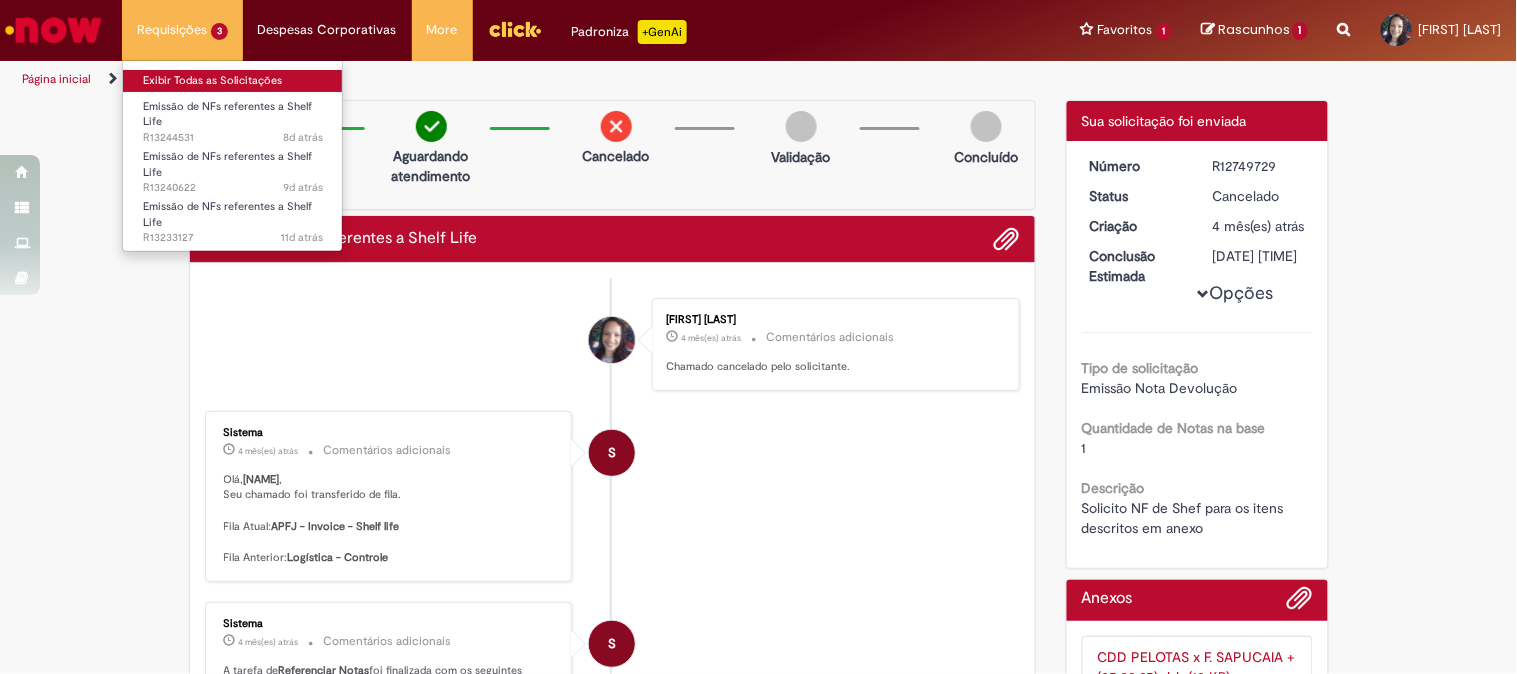 click on "Exibir Todas as Solicitações" at bounding box center (233, 81) 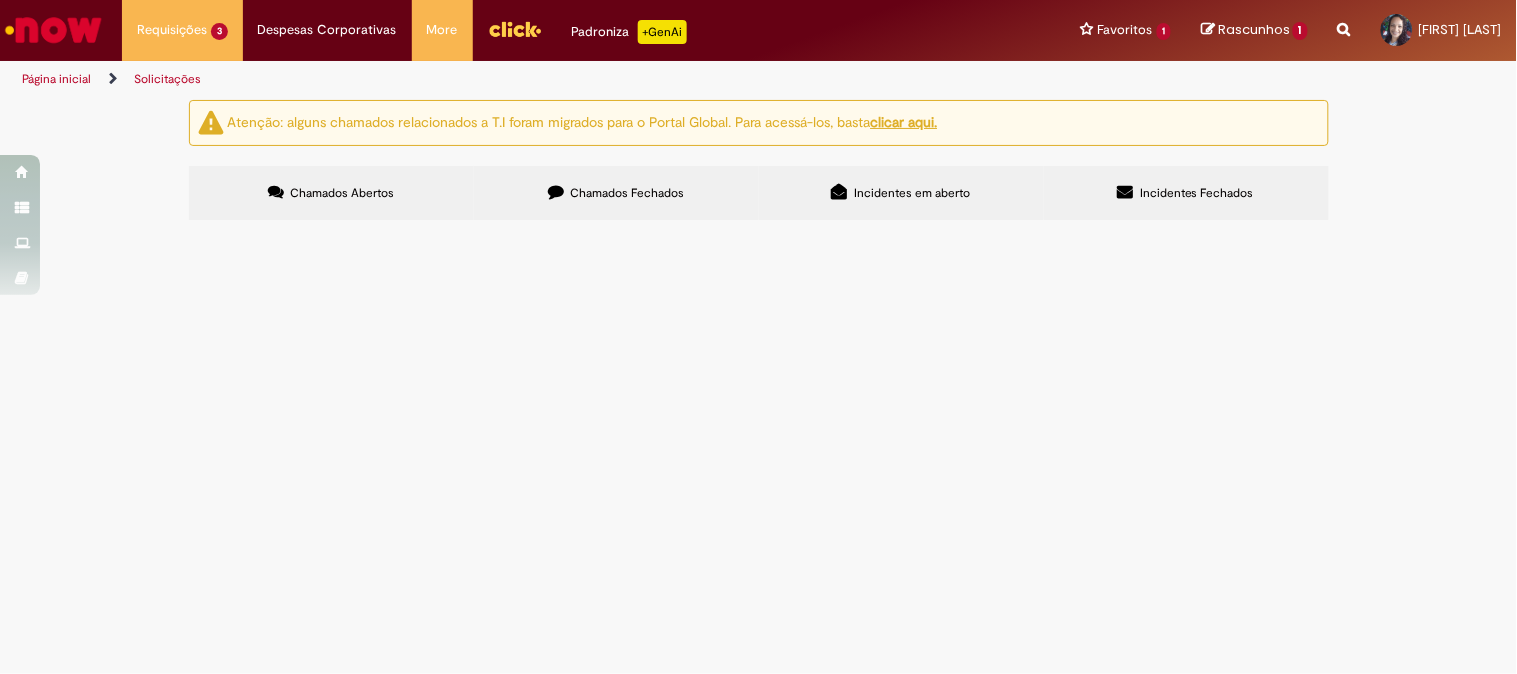 click on "Chamados Fechados" at bounding box center [627, 193] 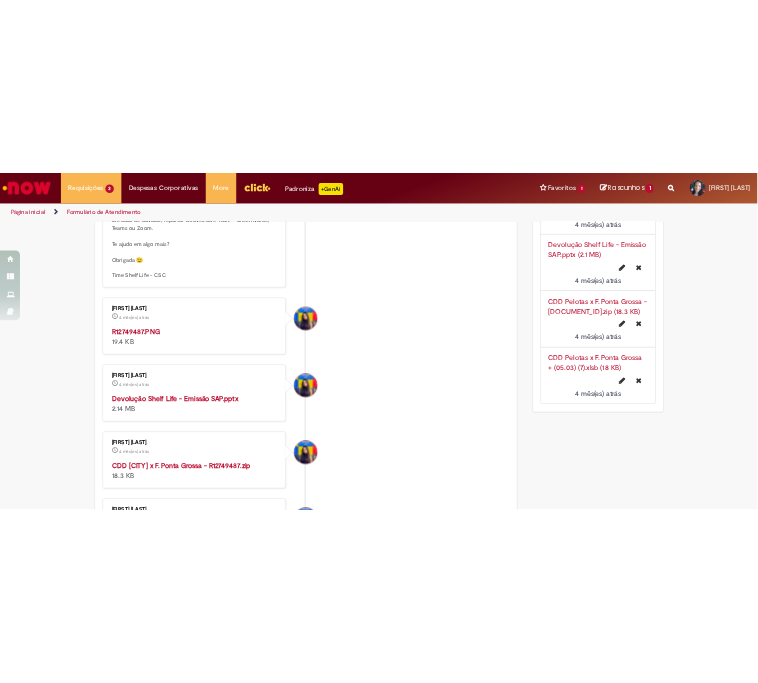 scroll, scrollTop: 888, scrollLeft: 0, axis: vertical 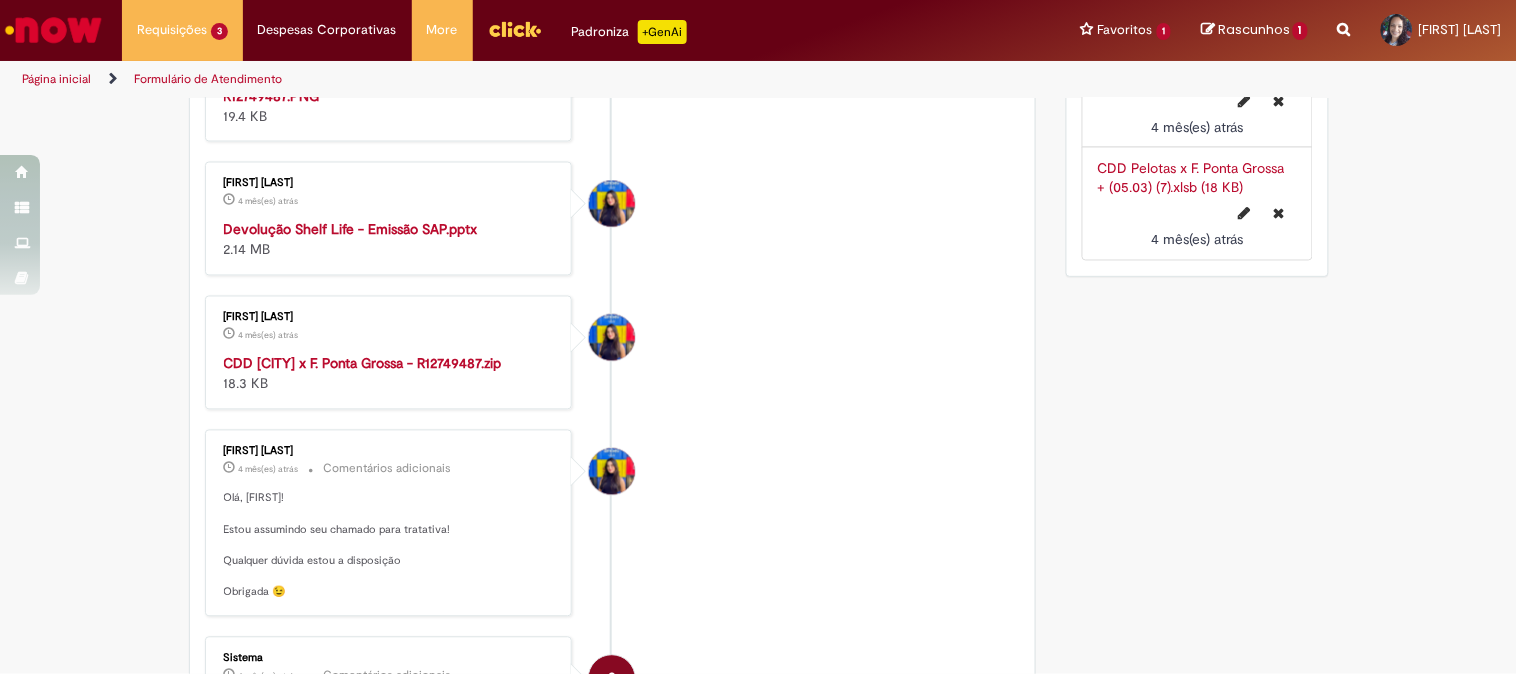 click on "CDD [CITY] x F. Ponta Grossa - R12749487.zip" at bounding box center [363, 364] 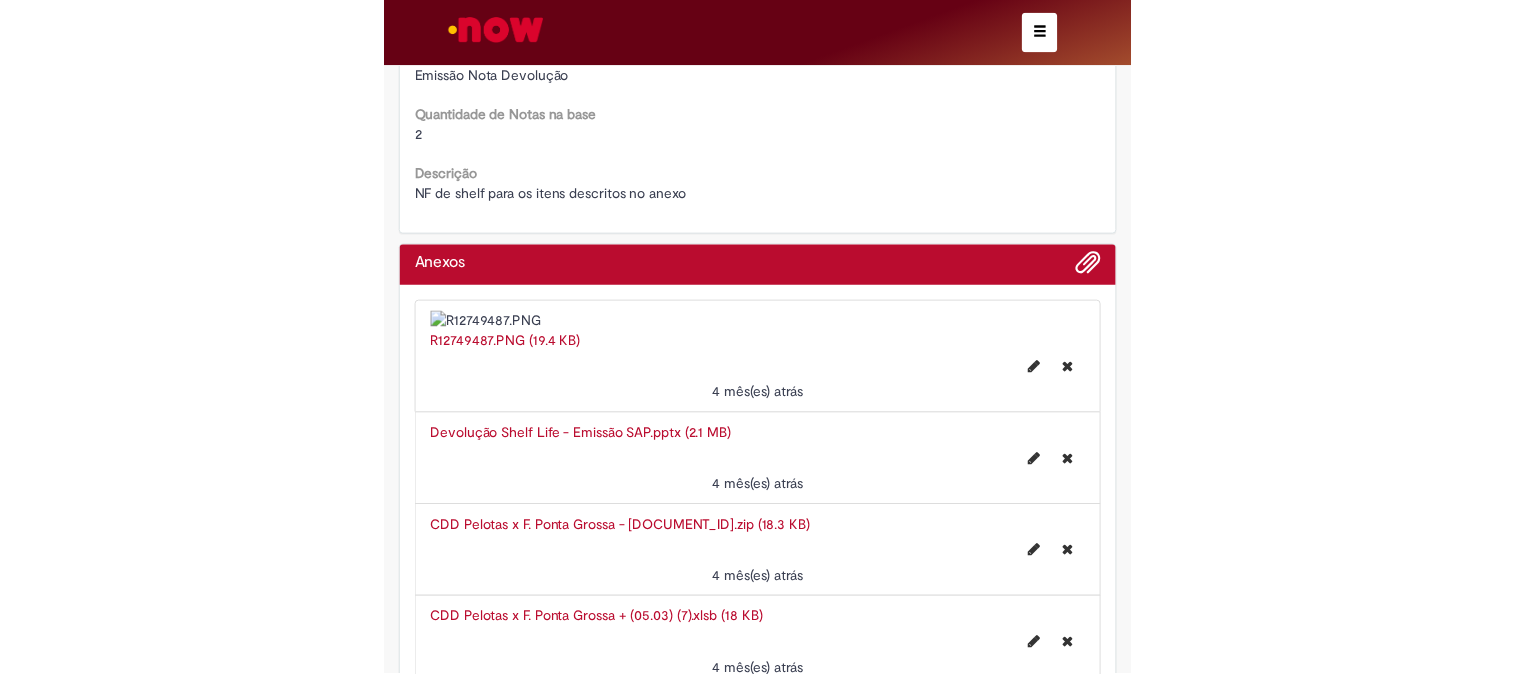 scroll, scrollTop: 2980, scrollLeft: 0, axis: vertical 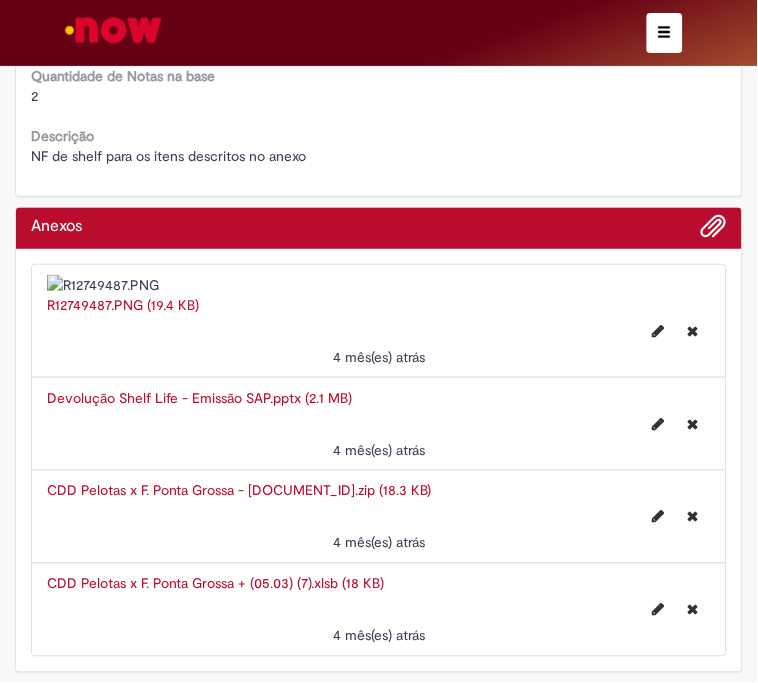 click on "CDD Pelotas x F. Ponta Grossa + (05.03) (7).xlsb (18 KB)" at bounding box center [215, 584] 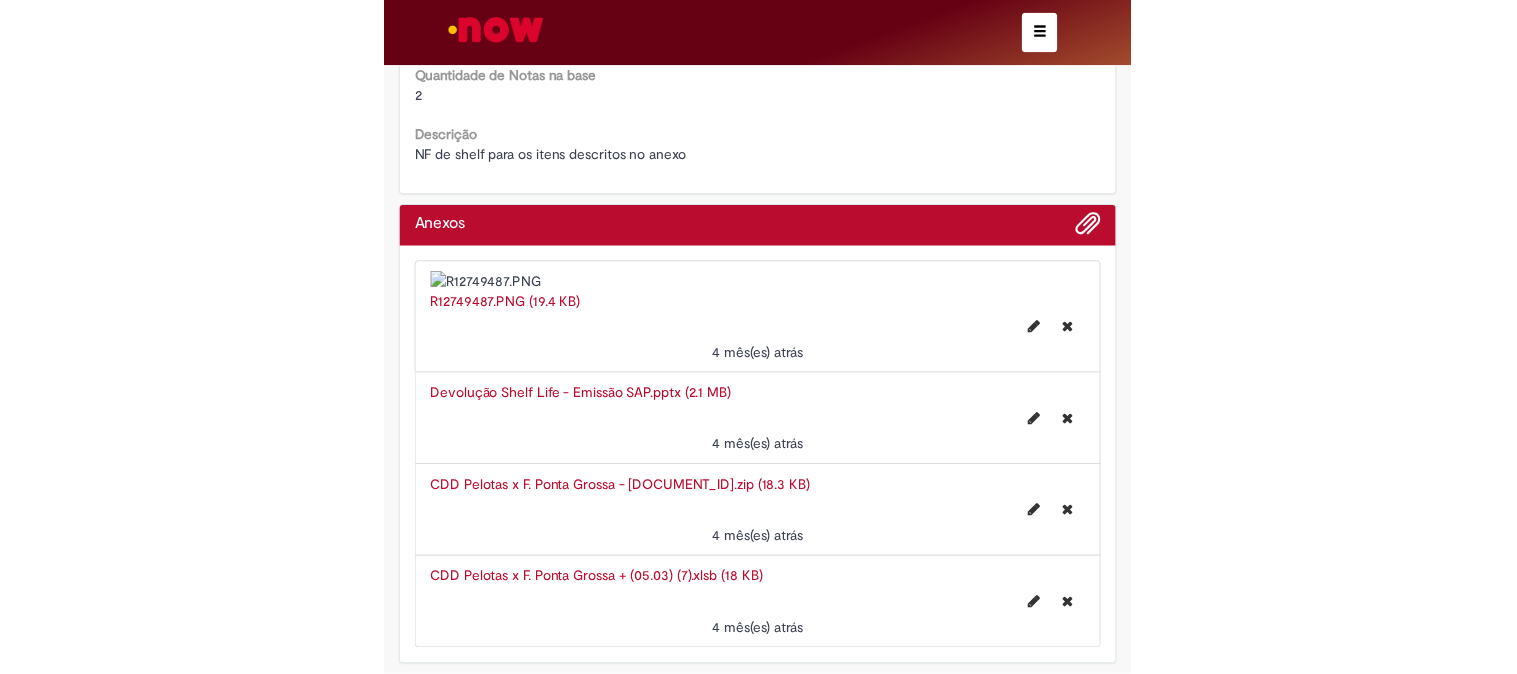 scroll, scrollTop: 2152, scrollLeft: 0, axis: vertical 